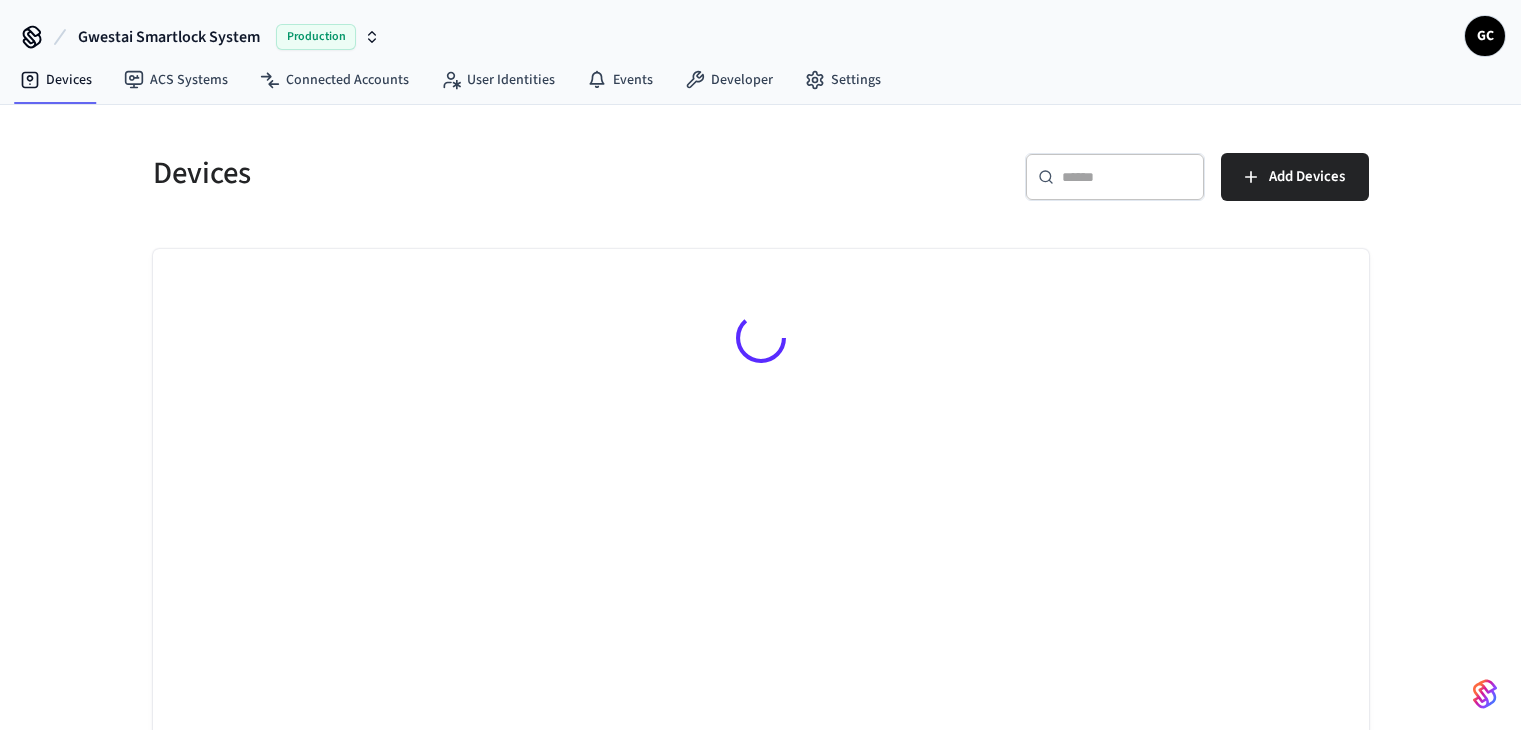scroll, scrollTop: 0, scrollLeft: 0, axis: both 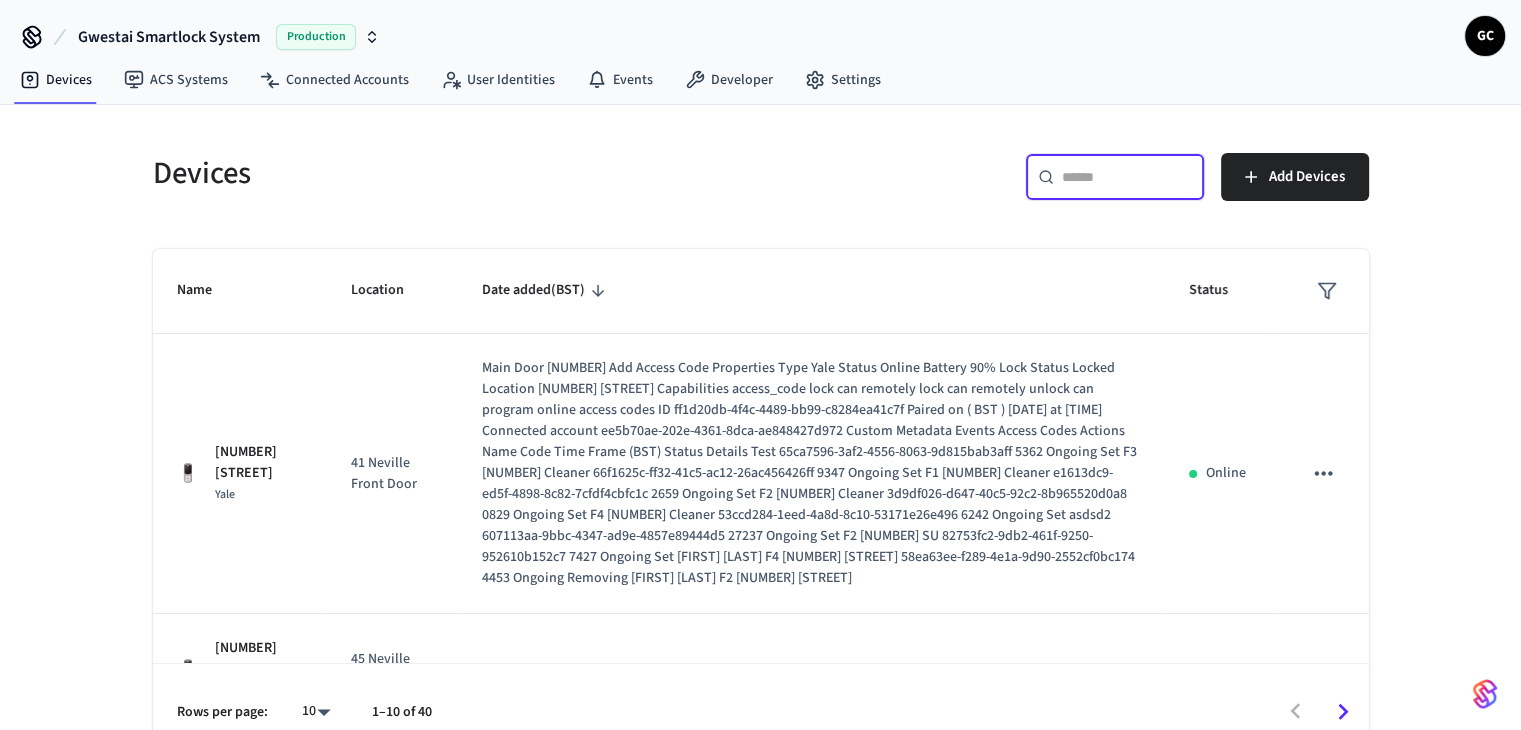 click at bounding box center (1127, 177) 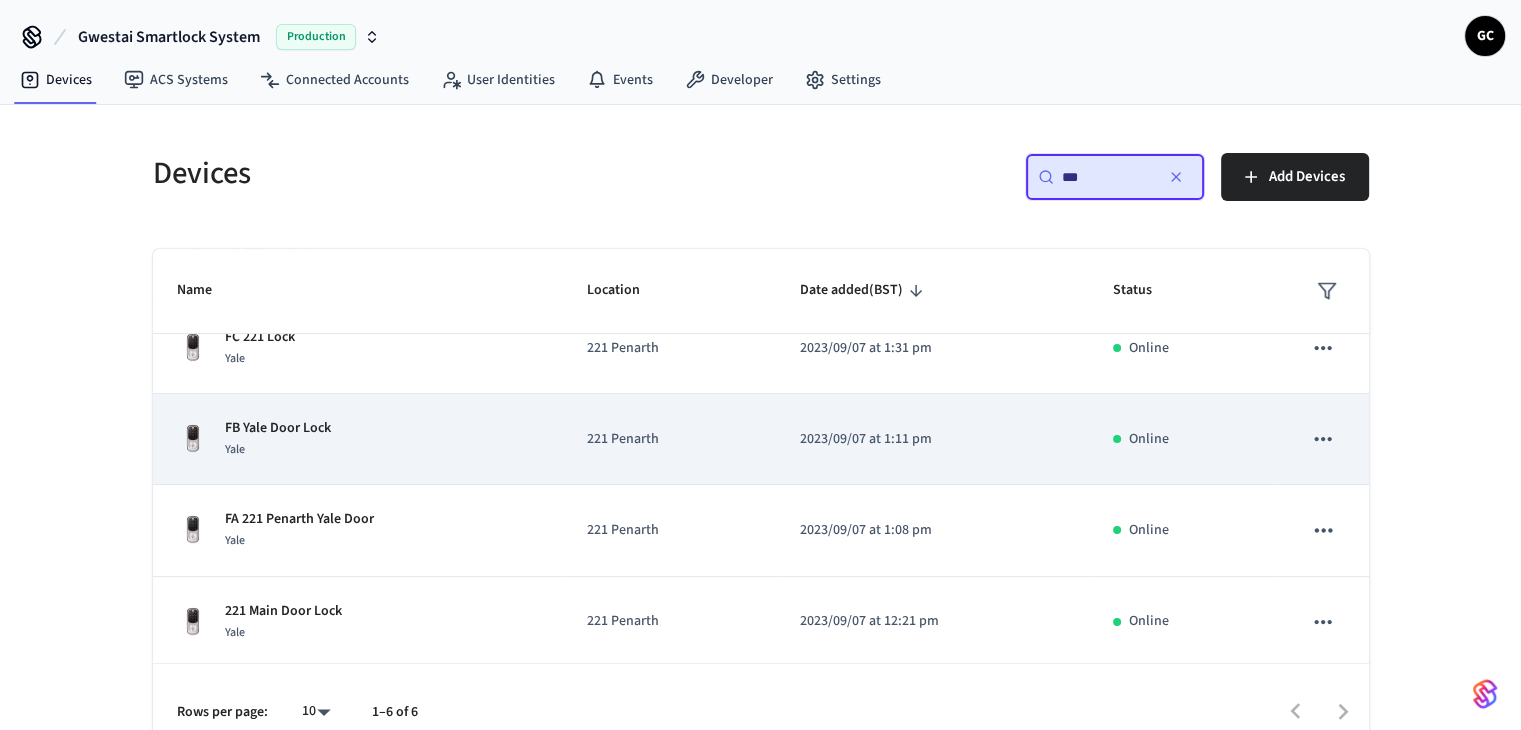 scroll, scrollTop: 216, scrollLeft: 0, axis: vertical 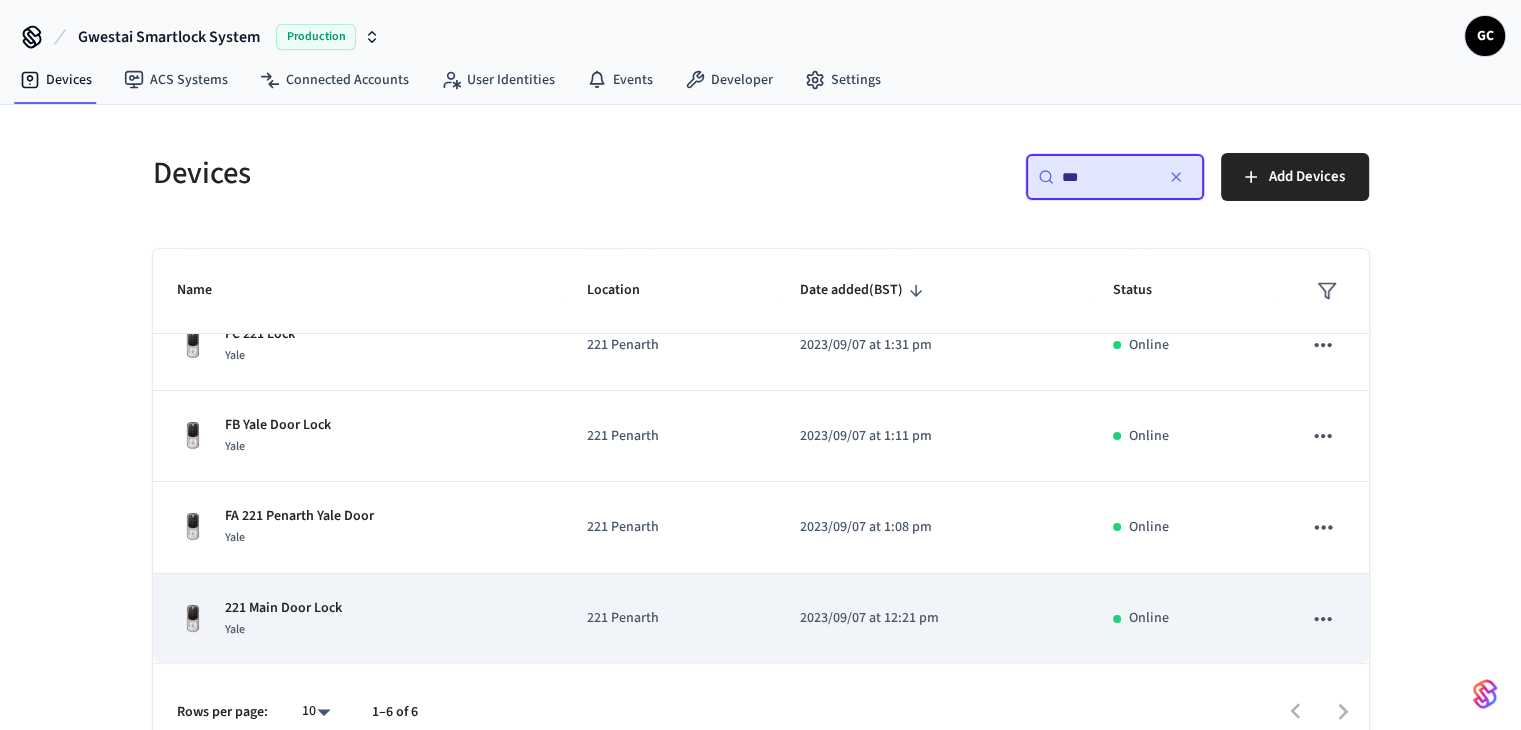 type on "***" 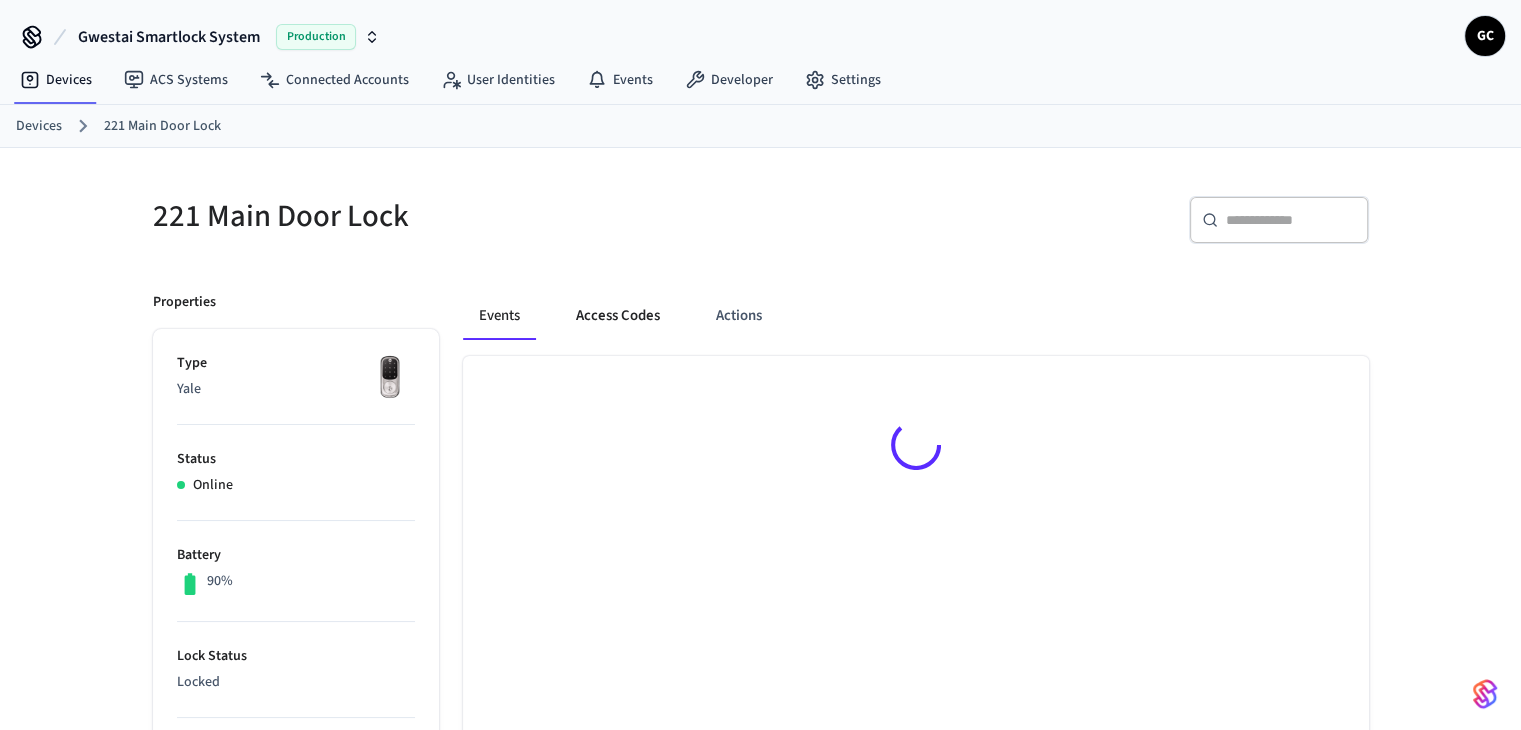 click on "Access Codes" at bounding box center [618, 316] 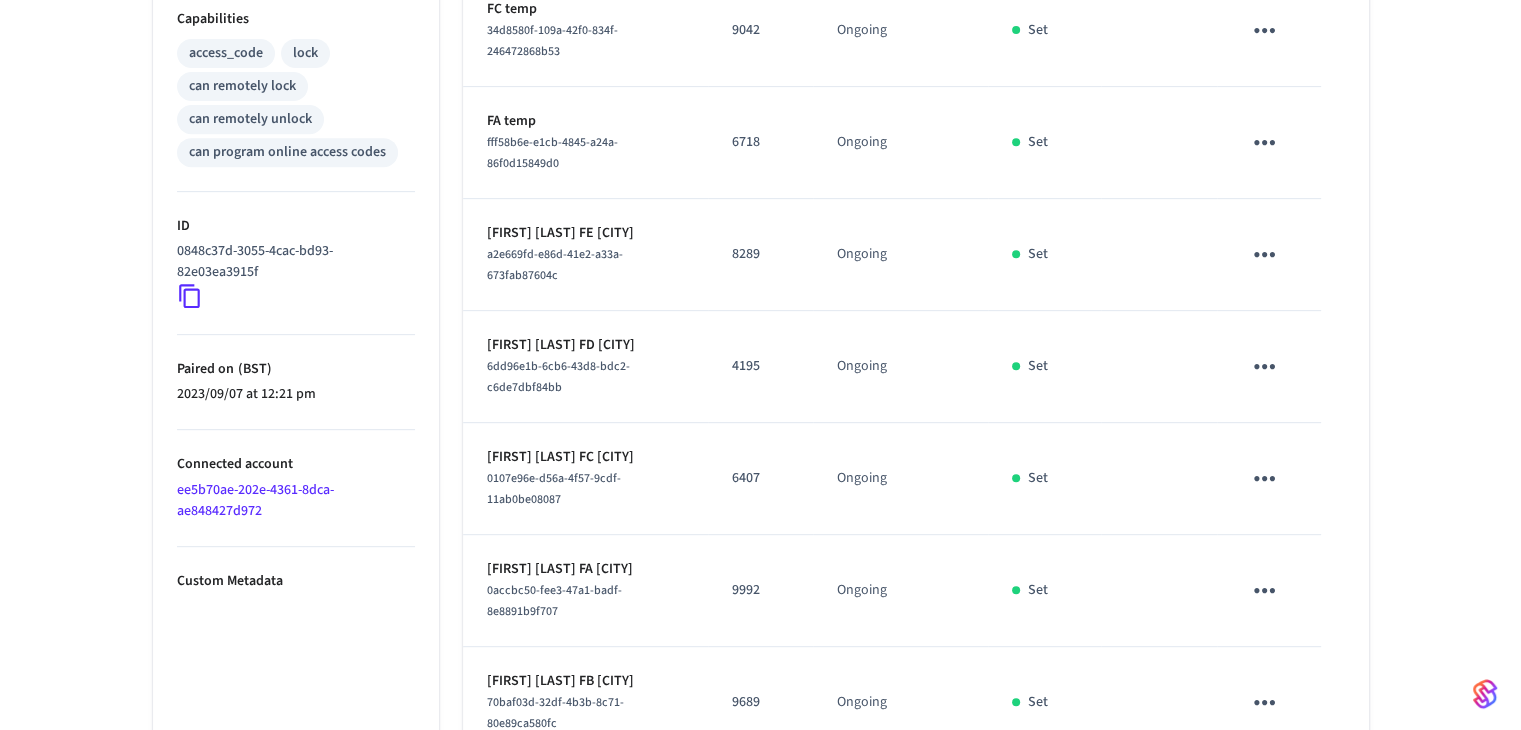 scroll, scrollTop: 952, scrollLeft: 0, axis: vertical 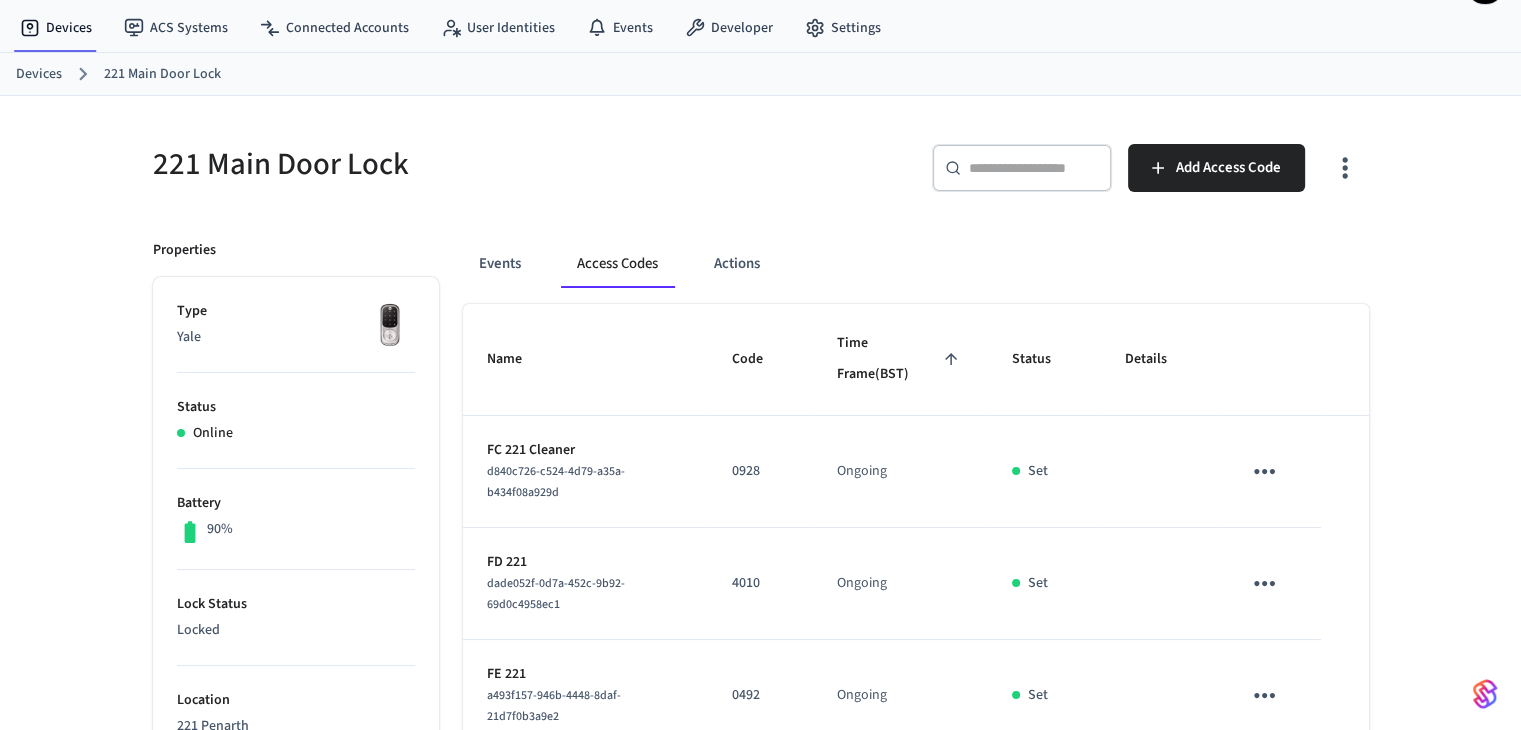 click on "​ ​" at bounding box center (1022, 168) 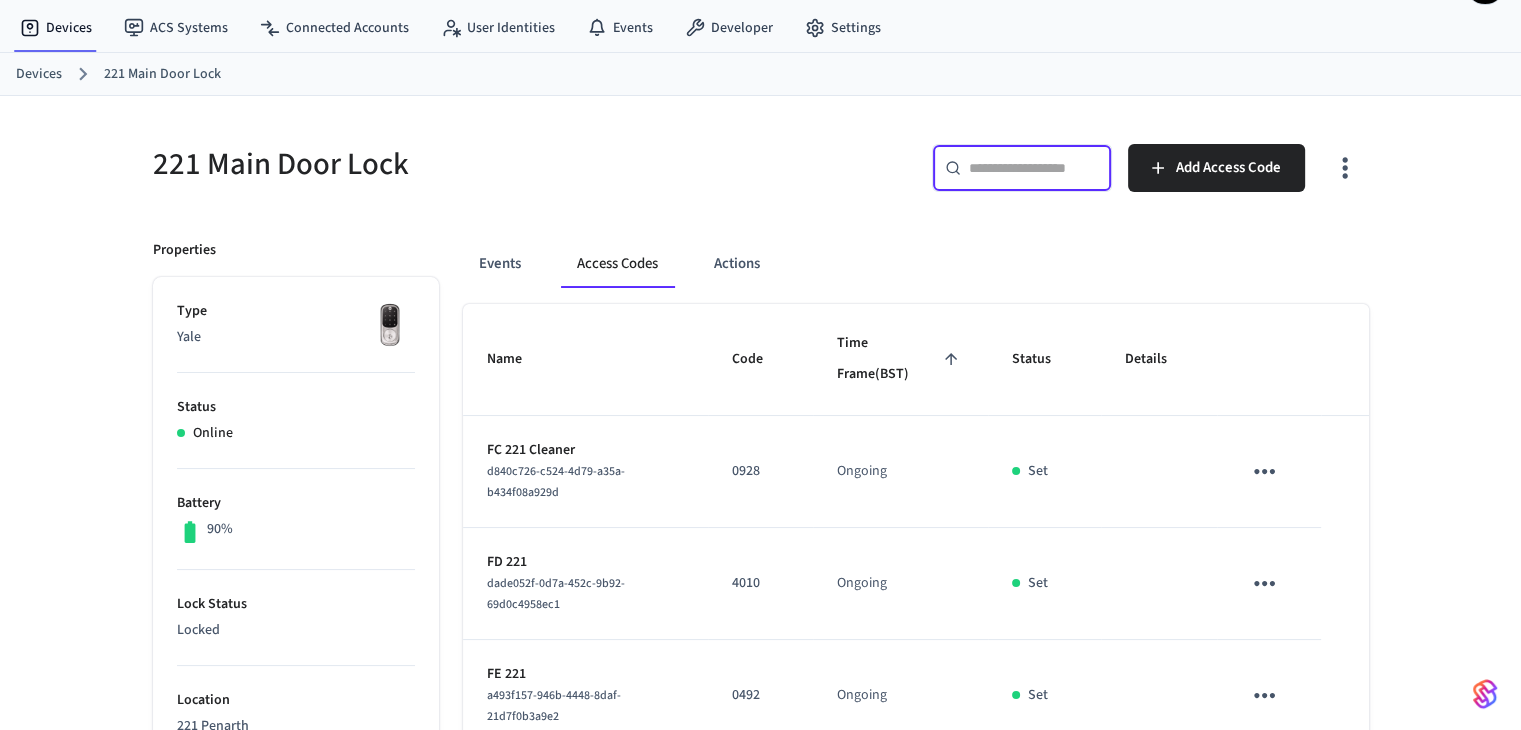 paste on "**********" 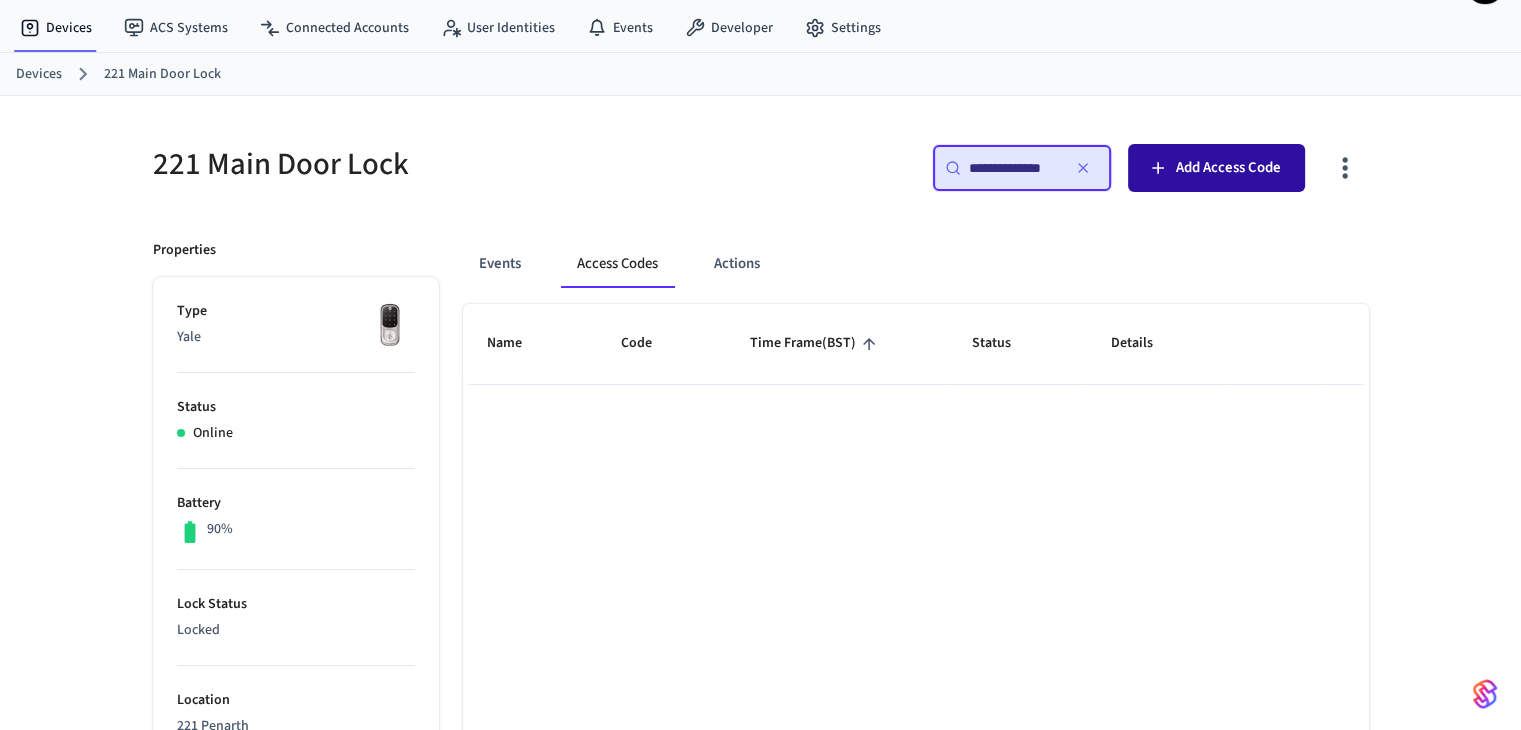 type on "**********" 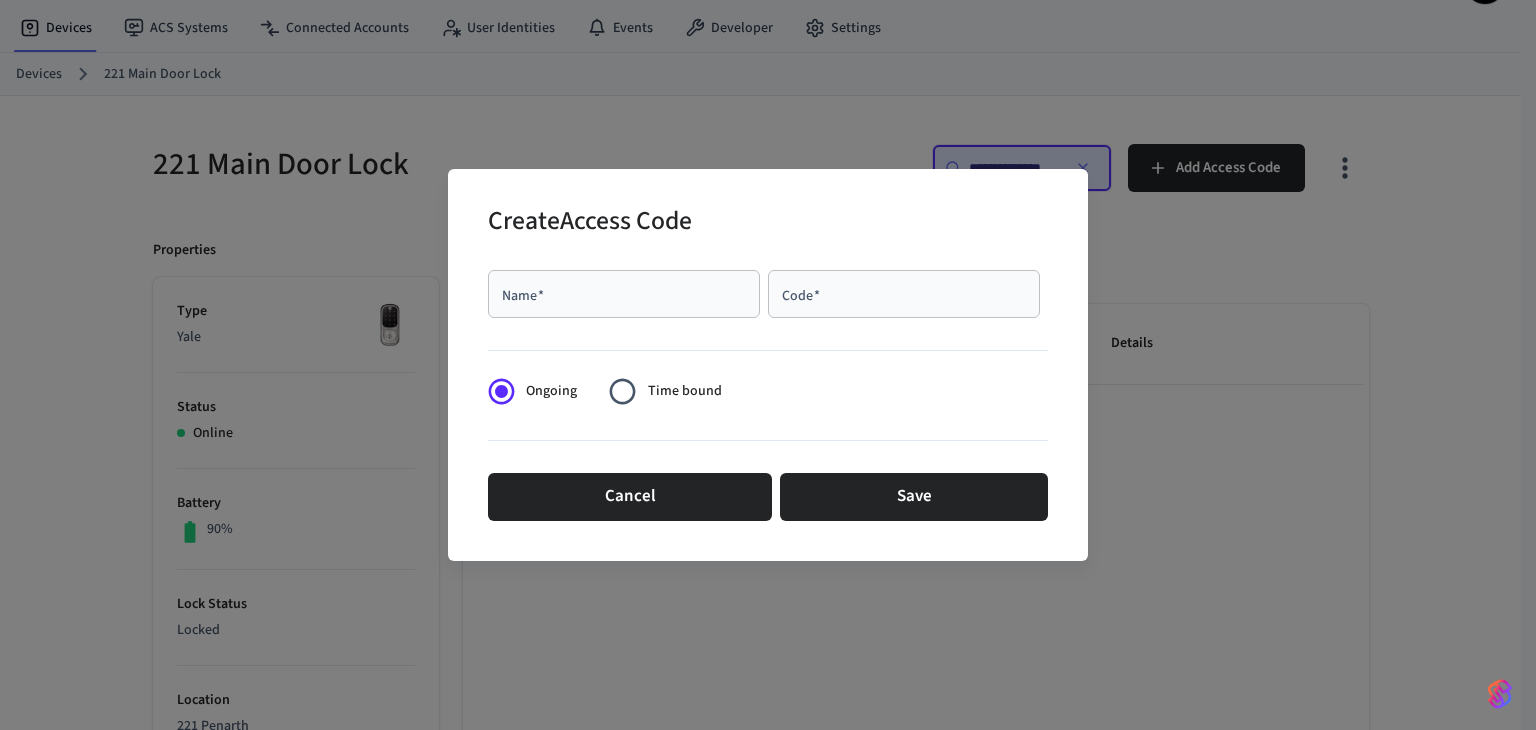 click on "Name   *" at bounding box center [624, 294] 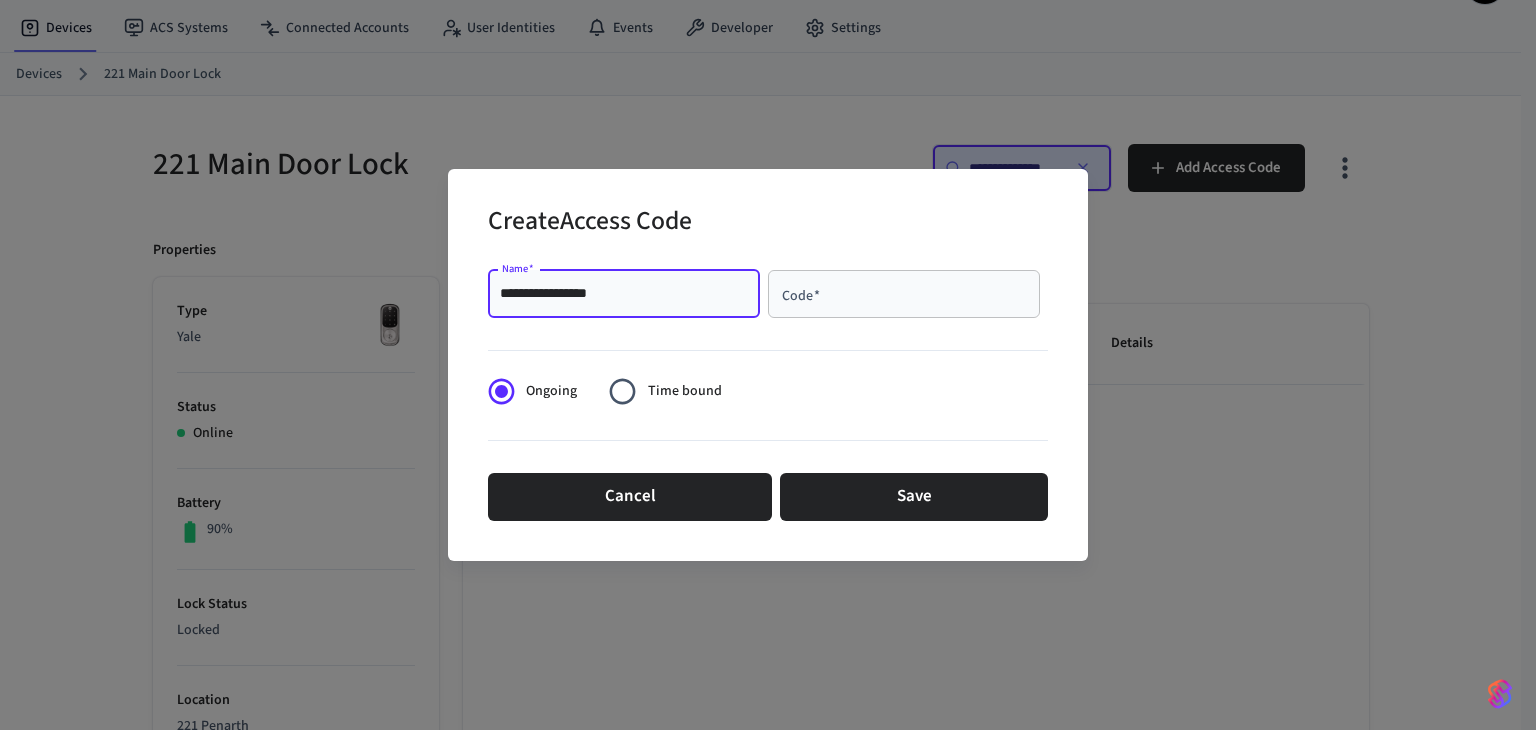 type on "**********" 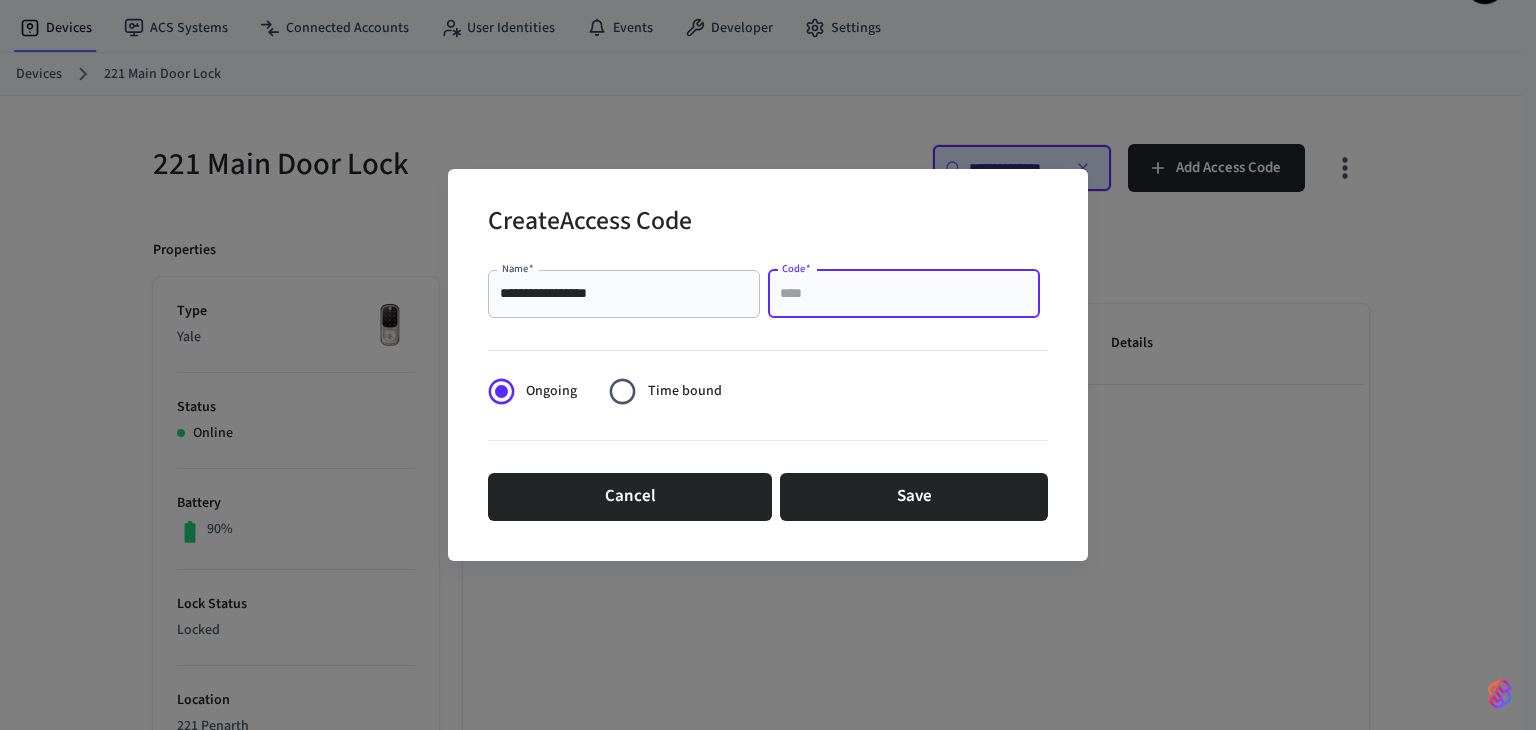 click on "Code   *" at bounding box center (904, 294) 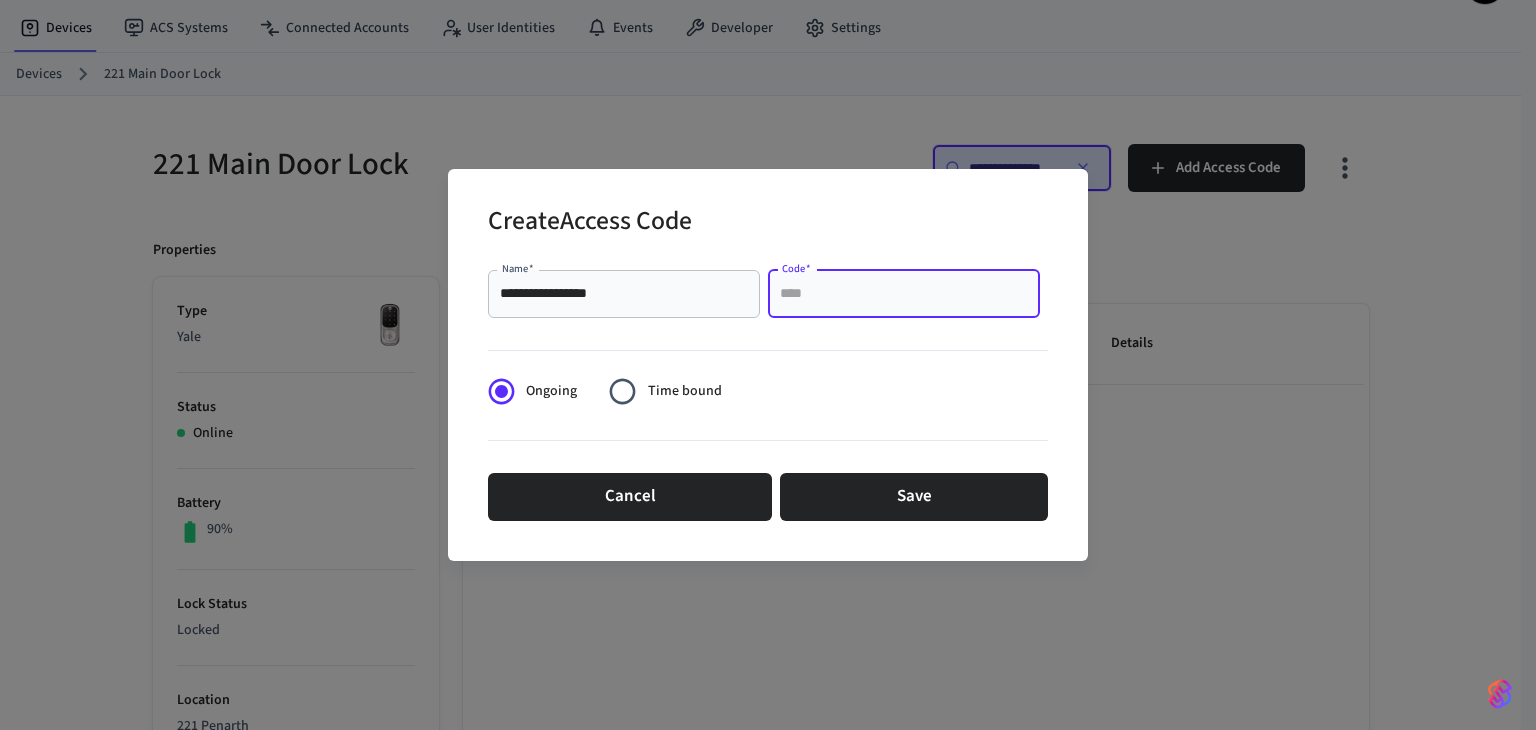 paste on "****" 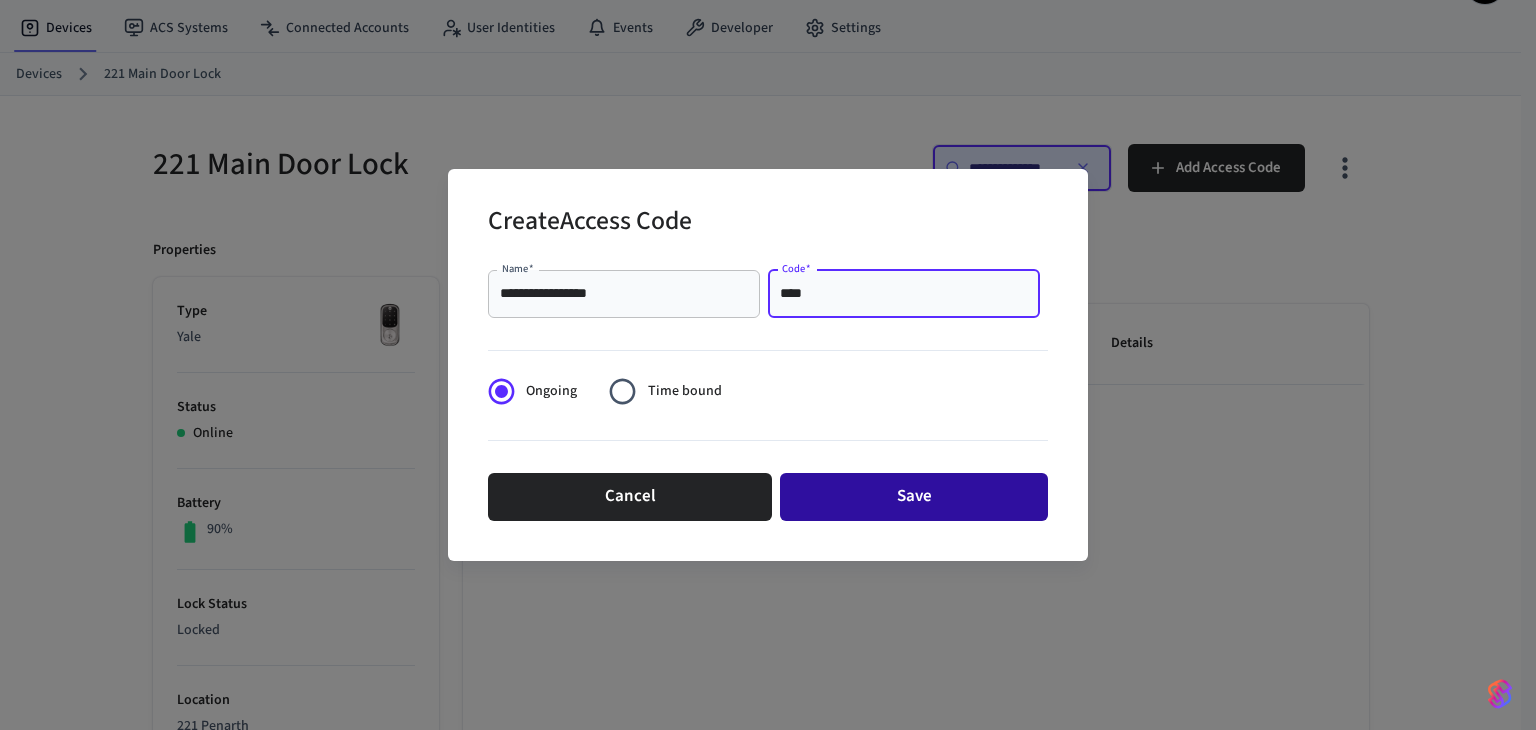 type on "****" 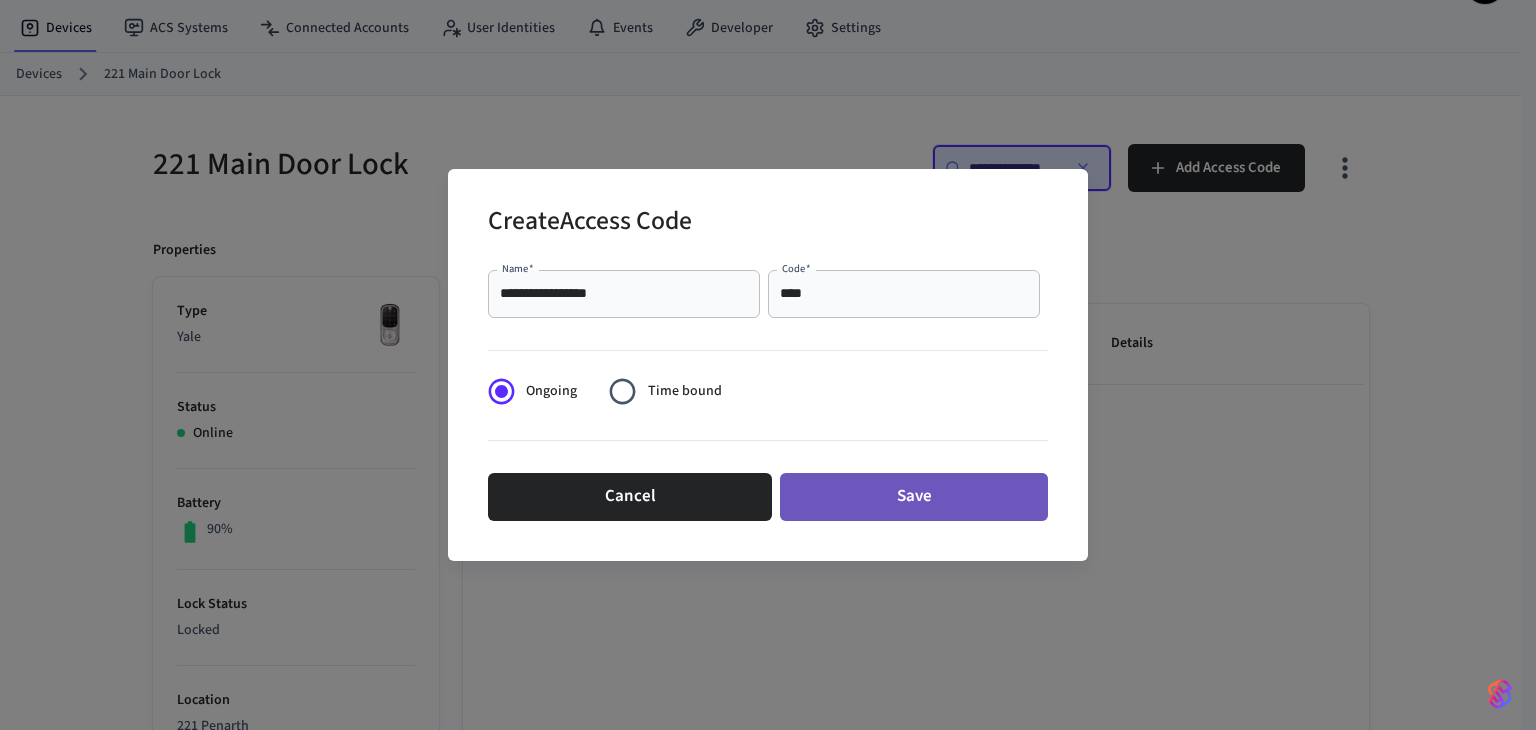 click on "Save" at bounding box center [914, 497] 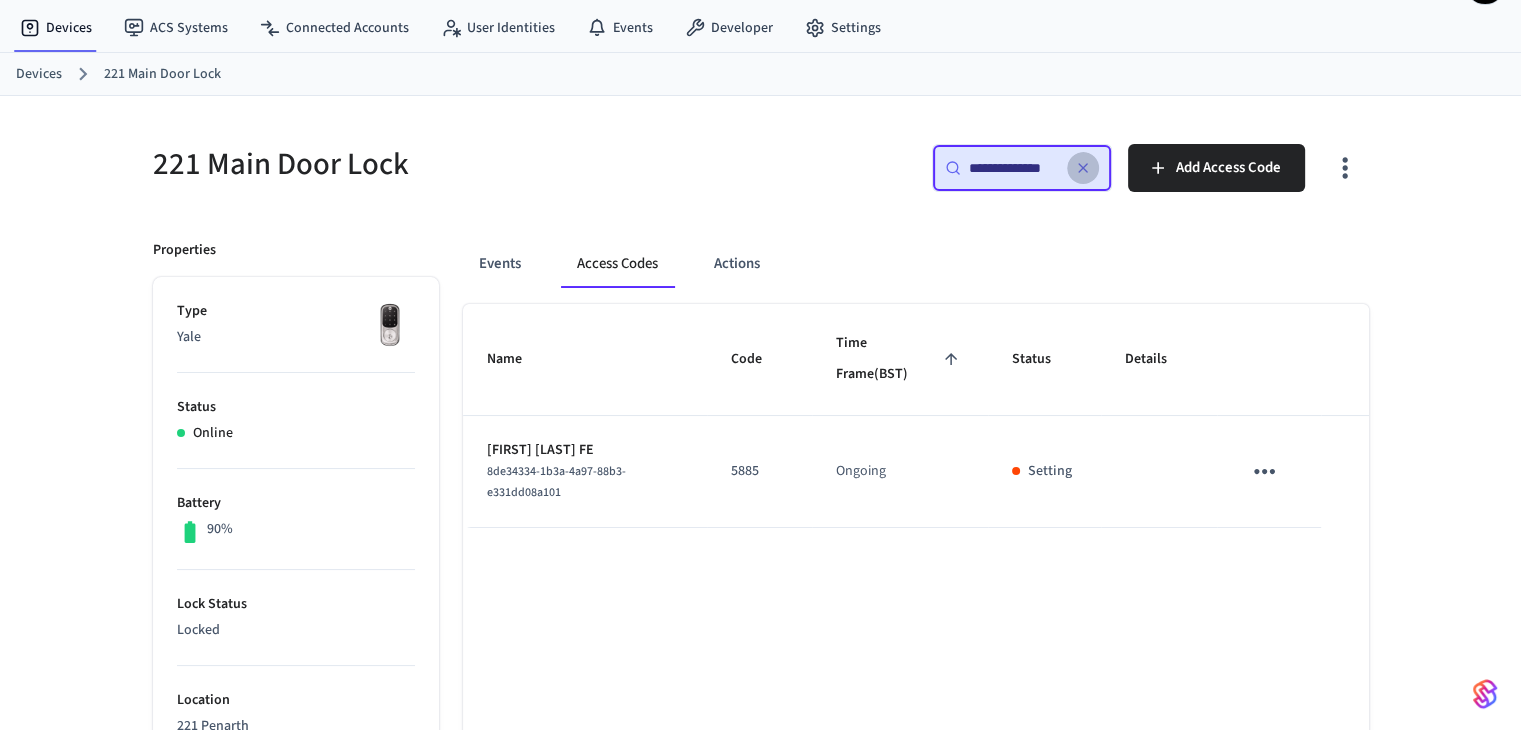 click 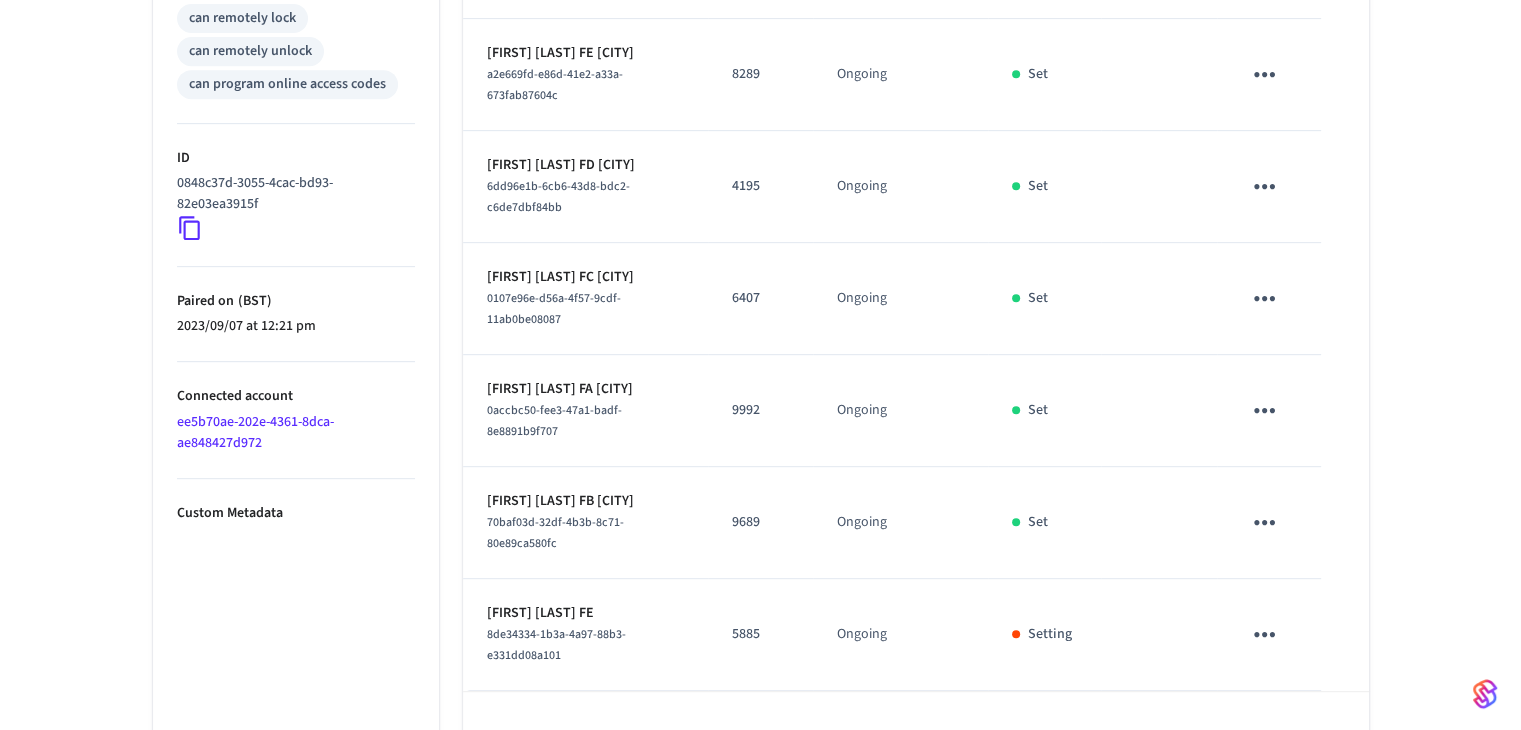 scroll, scrollTop: 752, scrollLeft: 0, axis: vertical 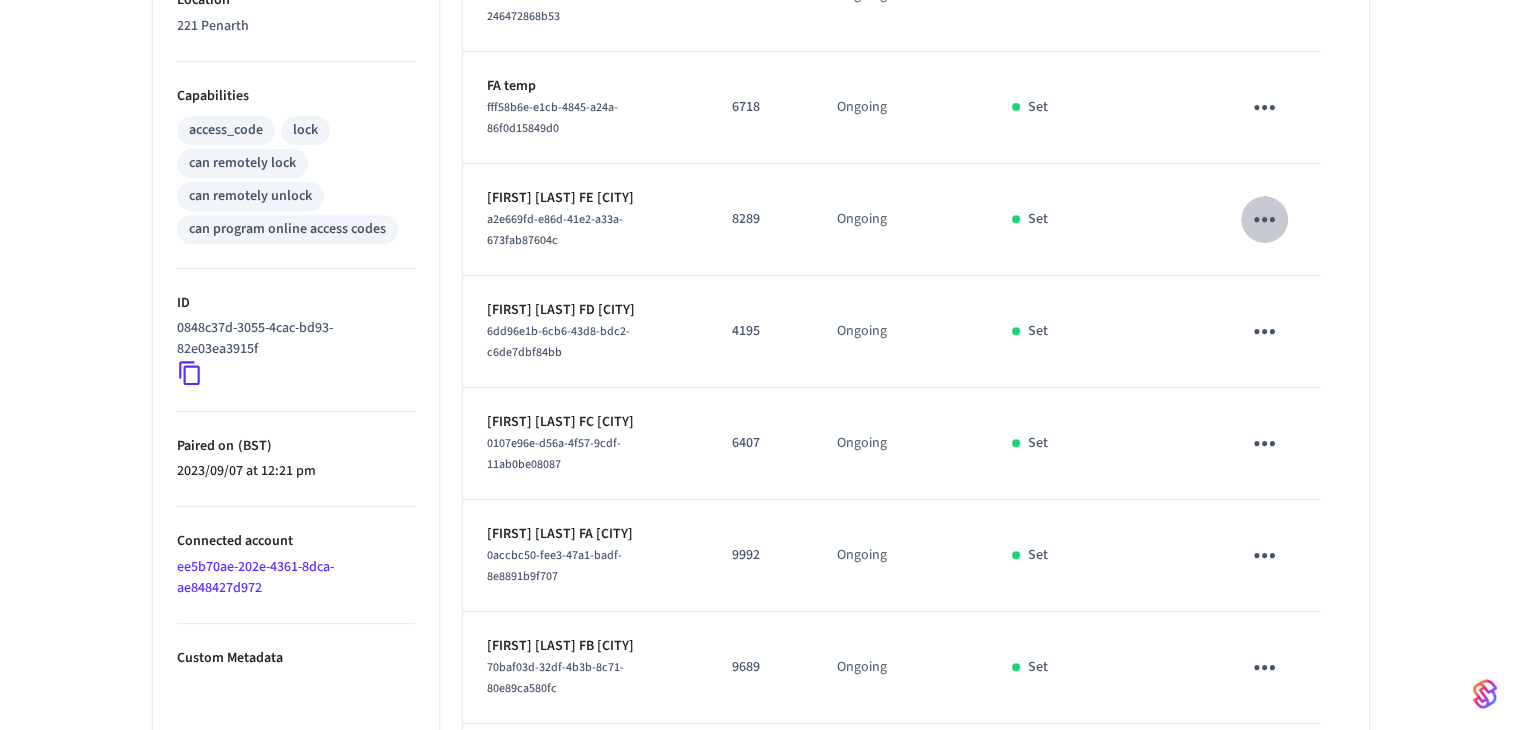 click 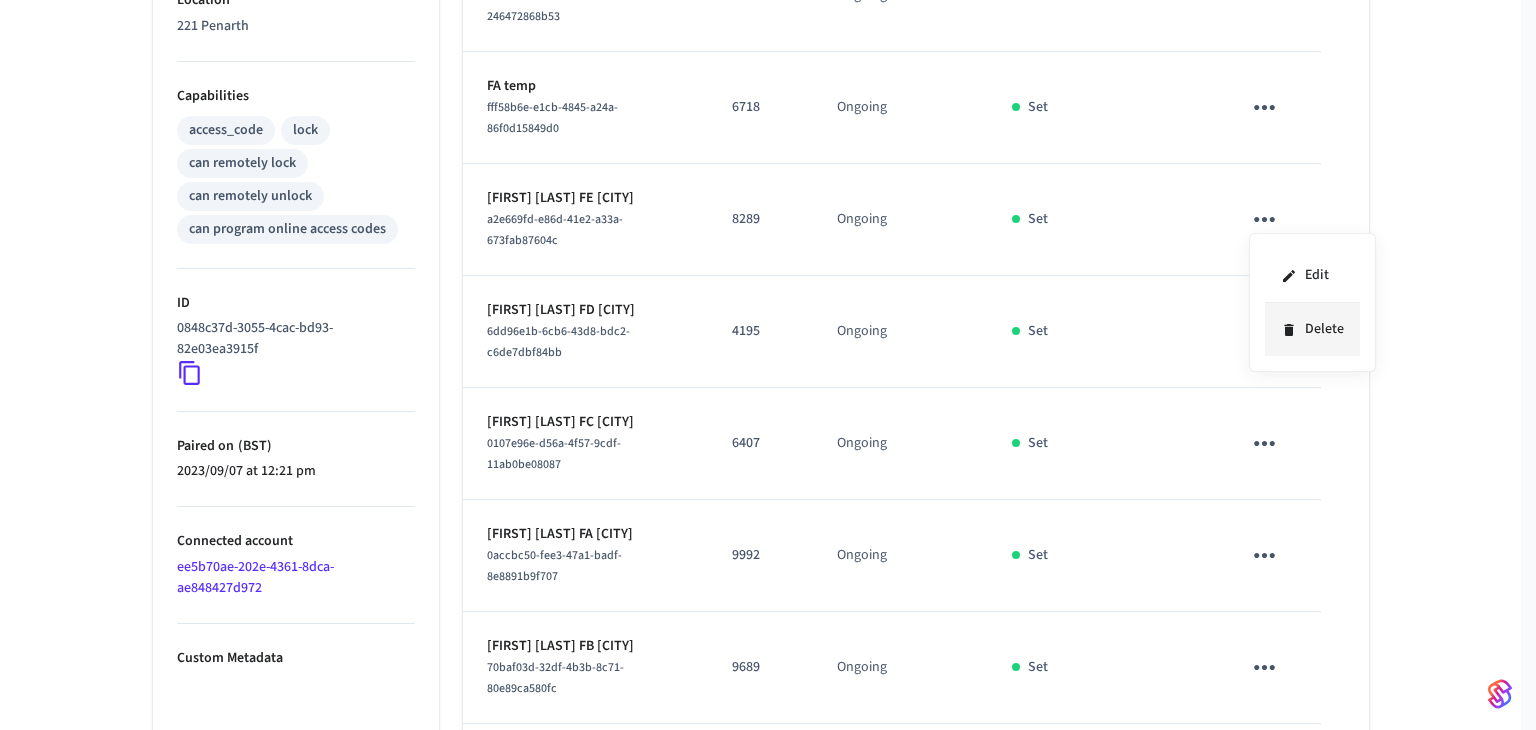 click on "Delete" at bounding box center (1312, 329) 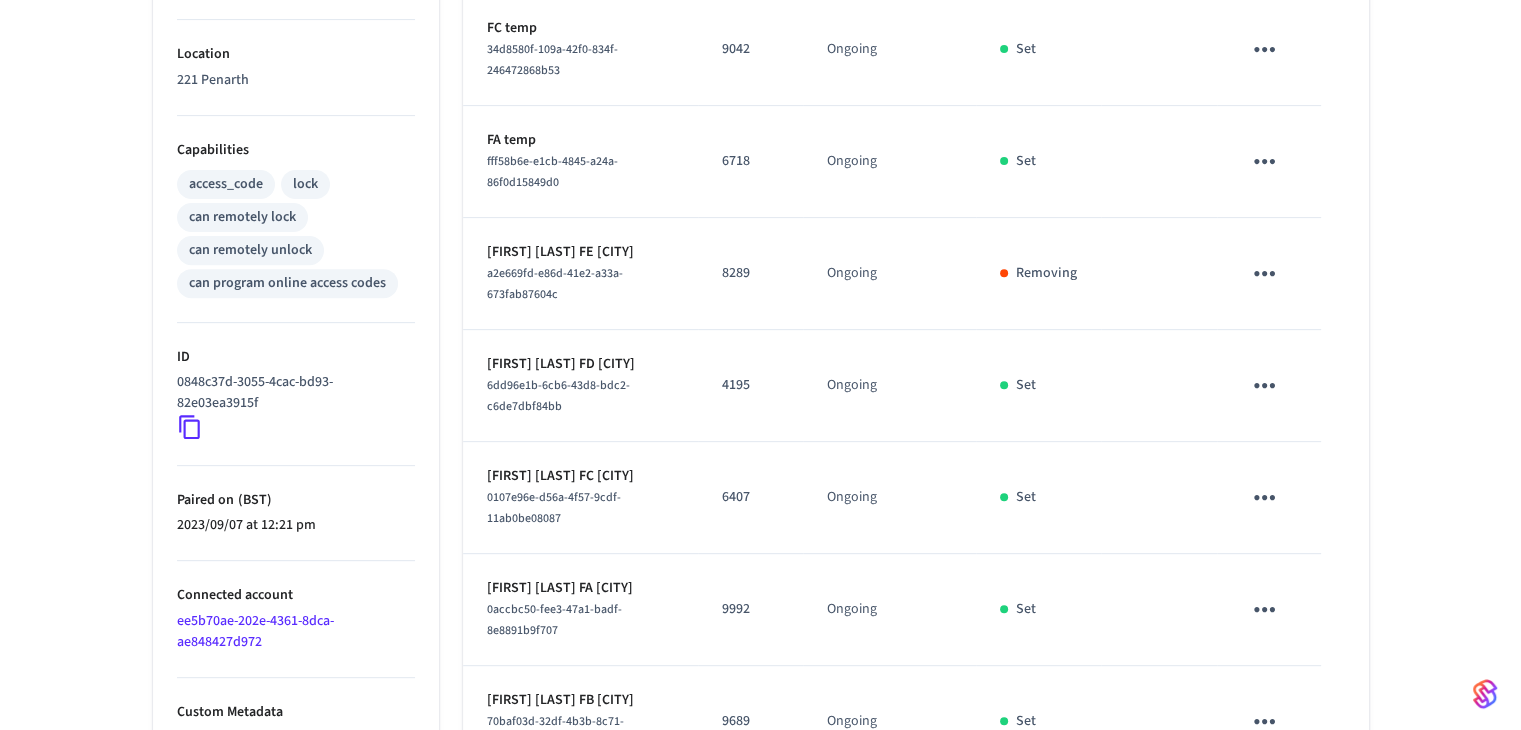 scroll, scrollTop: 700, scrollLeft: 0, axis: vertical 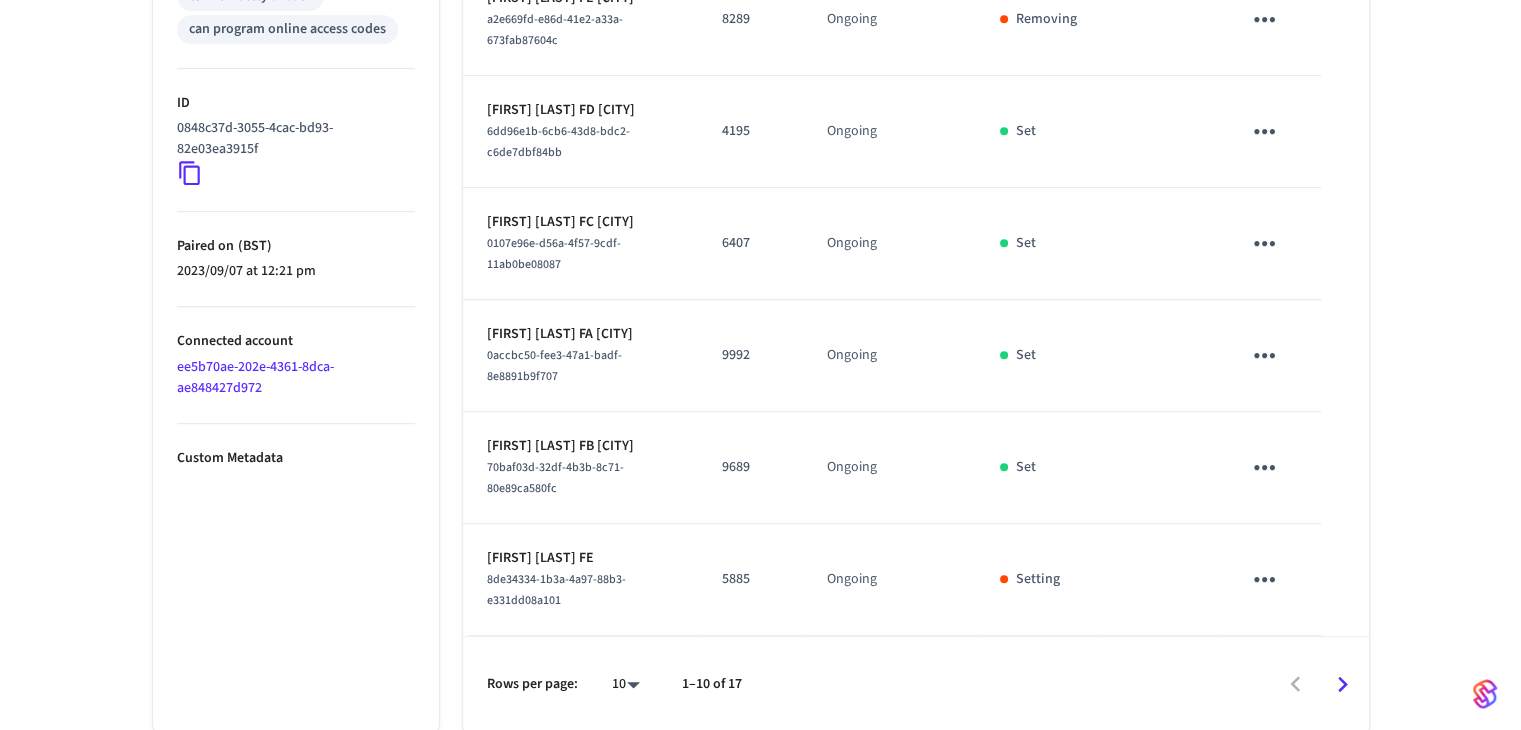 click 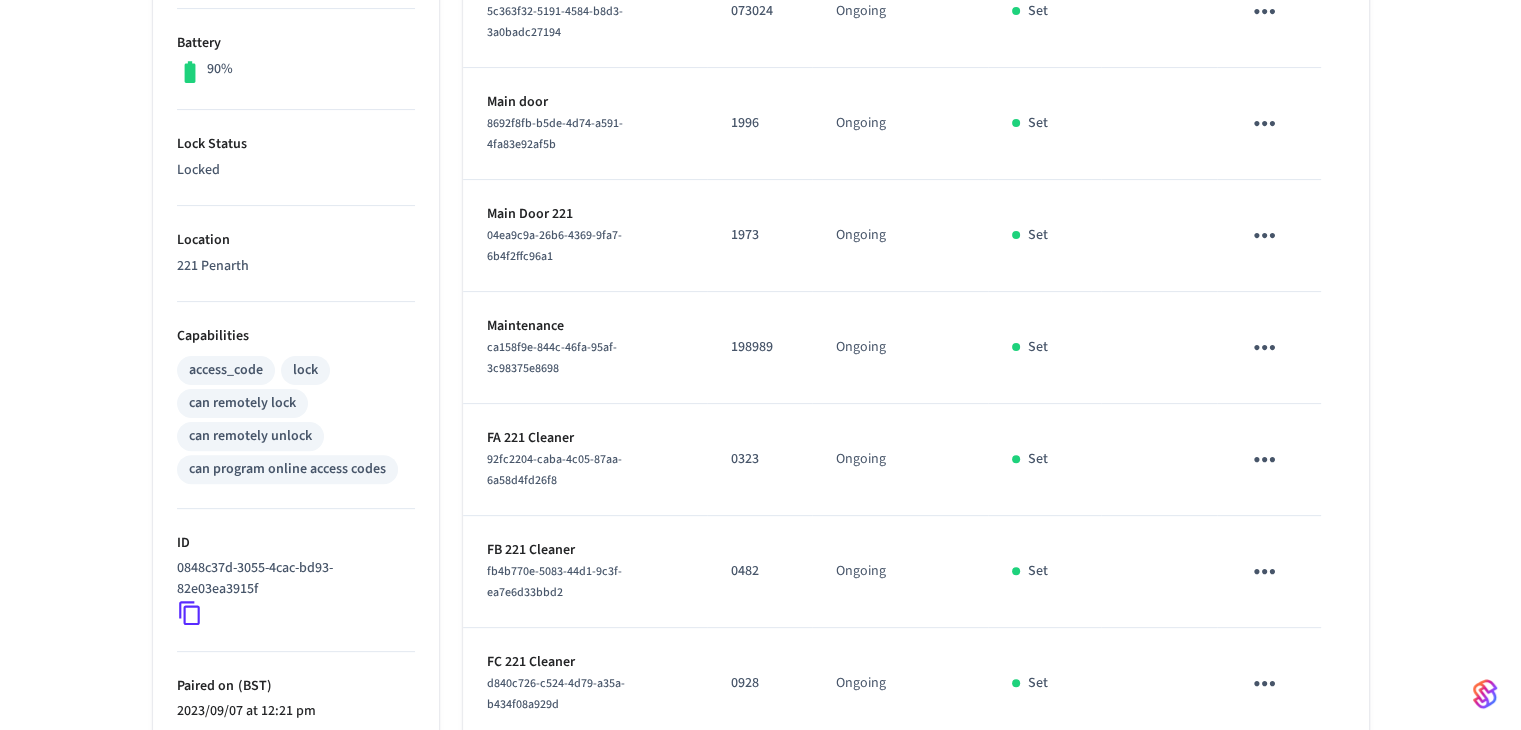 scroll, scrollTop: 718, scrollLeft: 0, axis: vertical 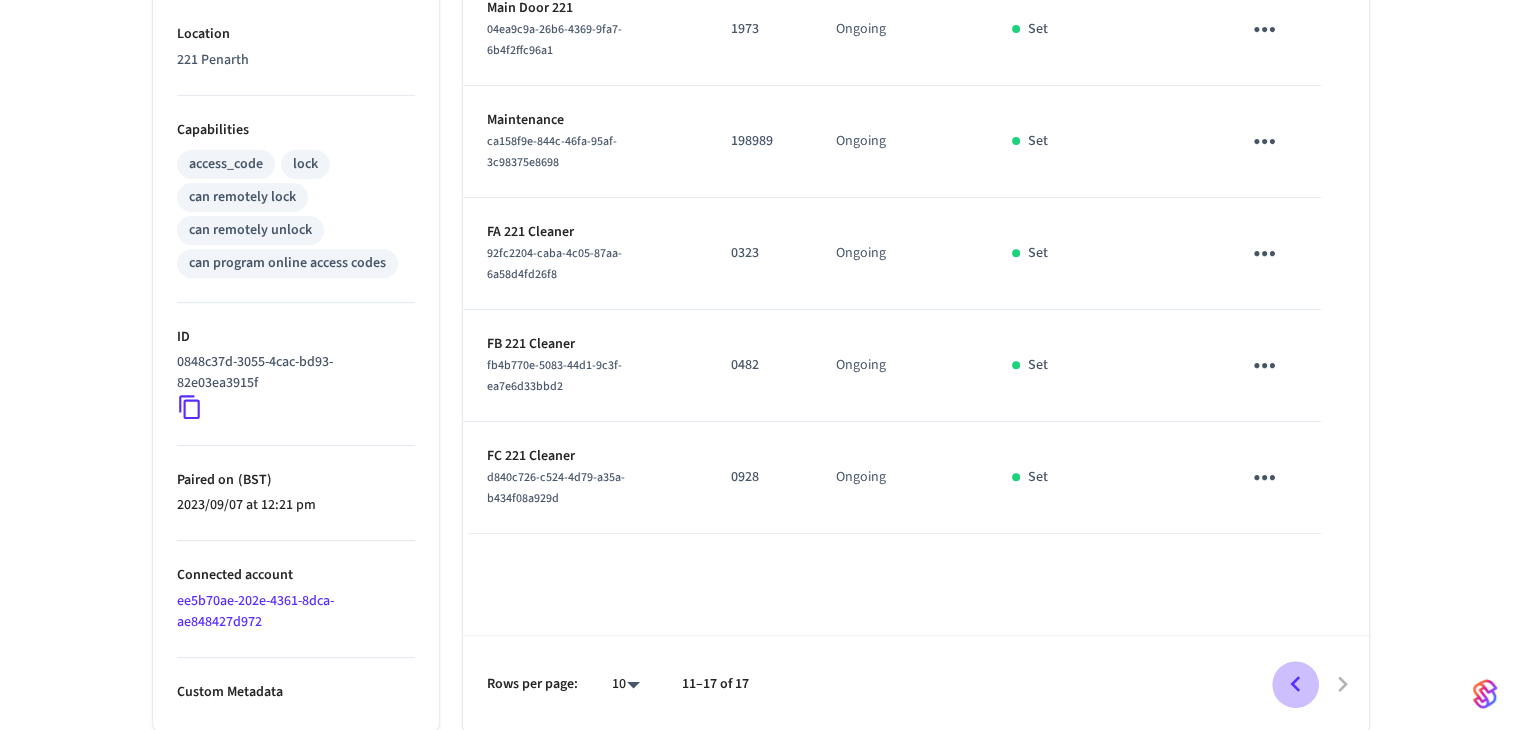click 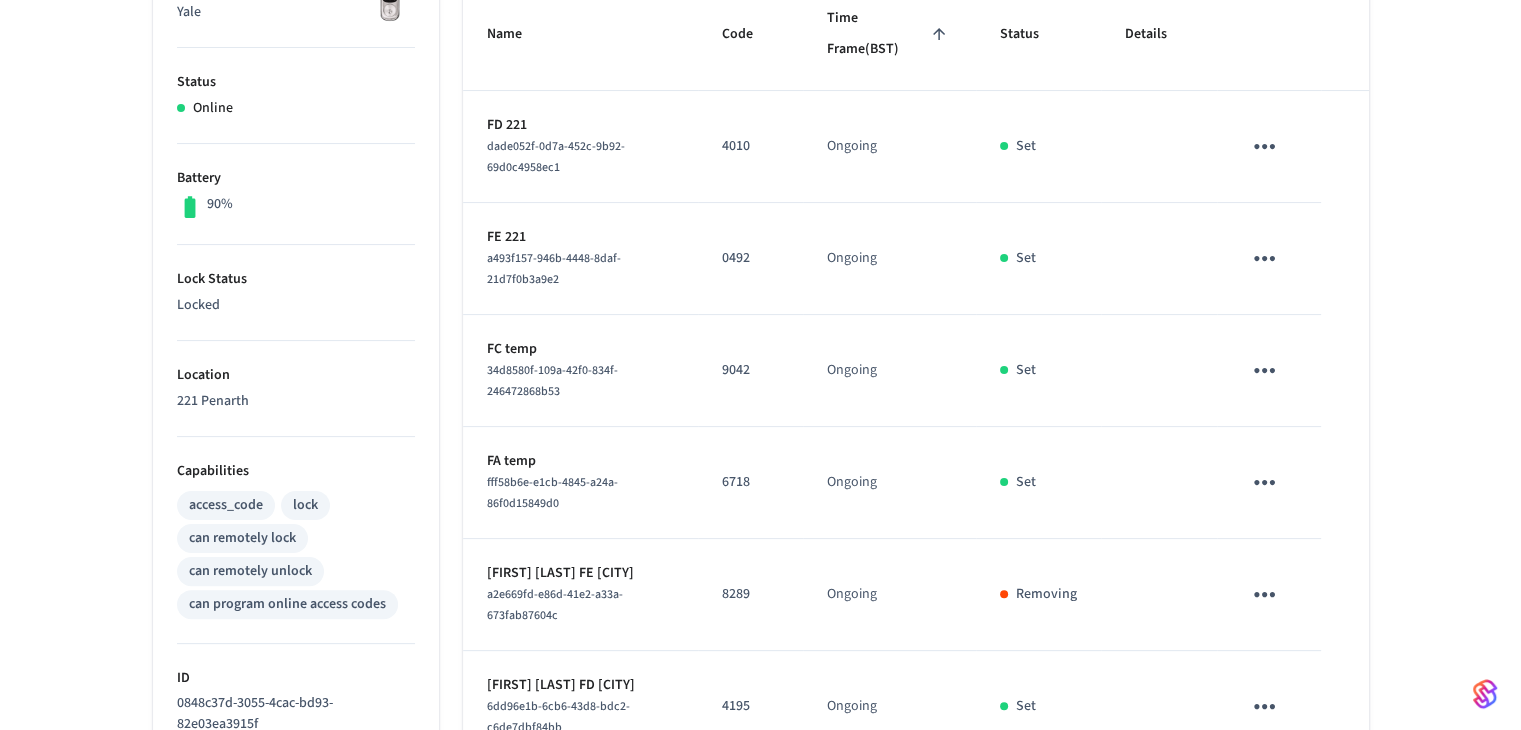 scroll, scrollTop: 352, scrollLeft: 0, axis: vertical 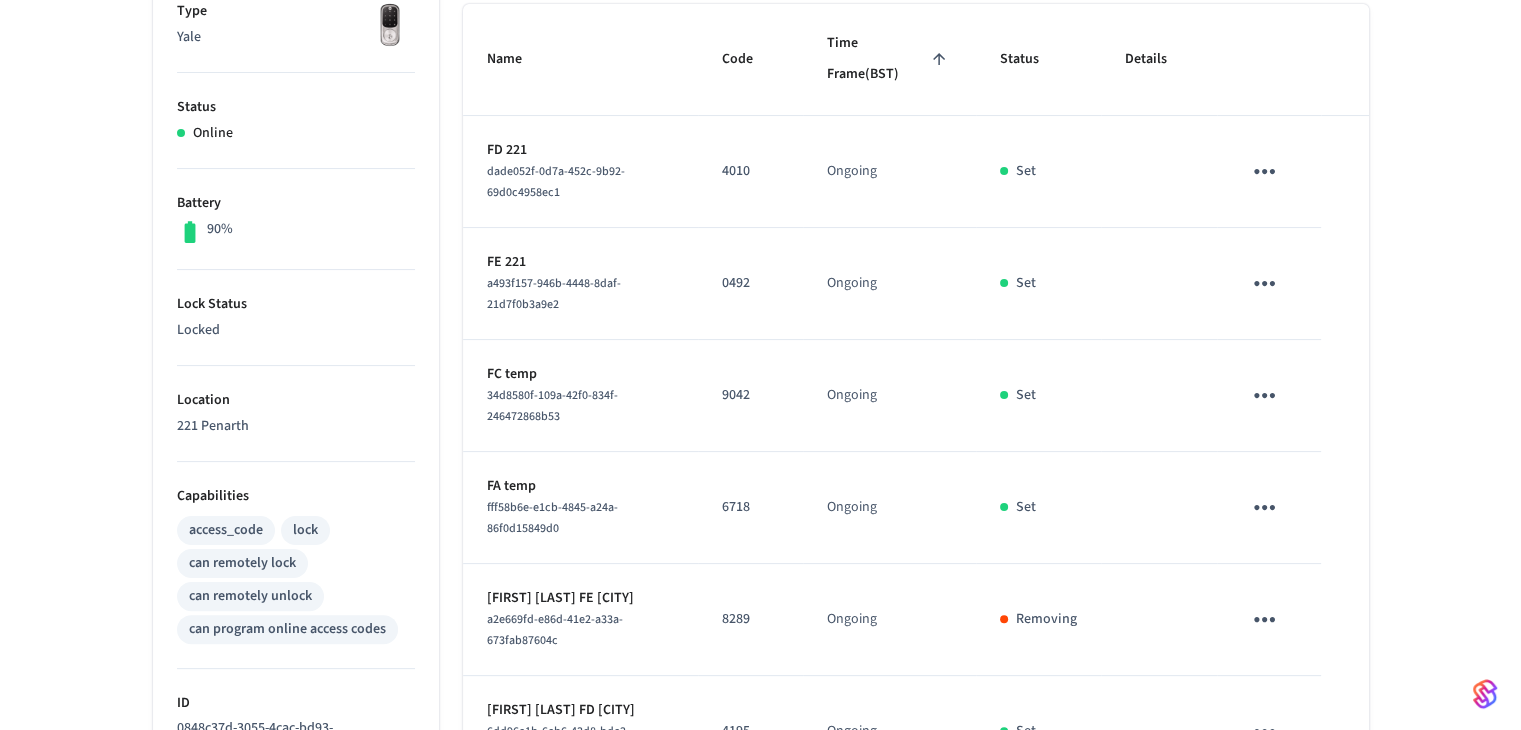 click on "0492" at bounding box center (750, 283) 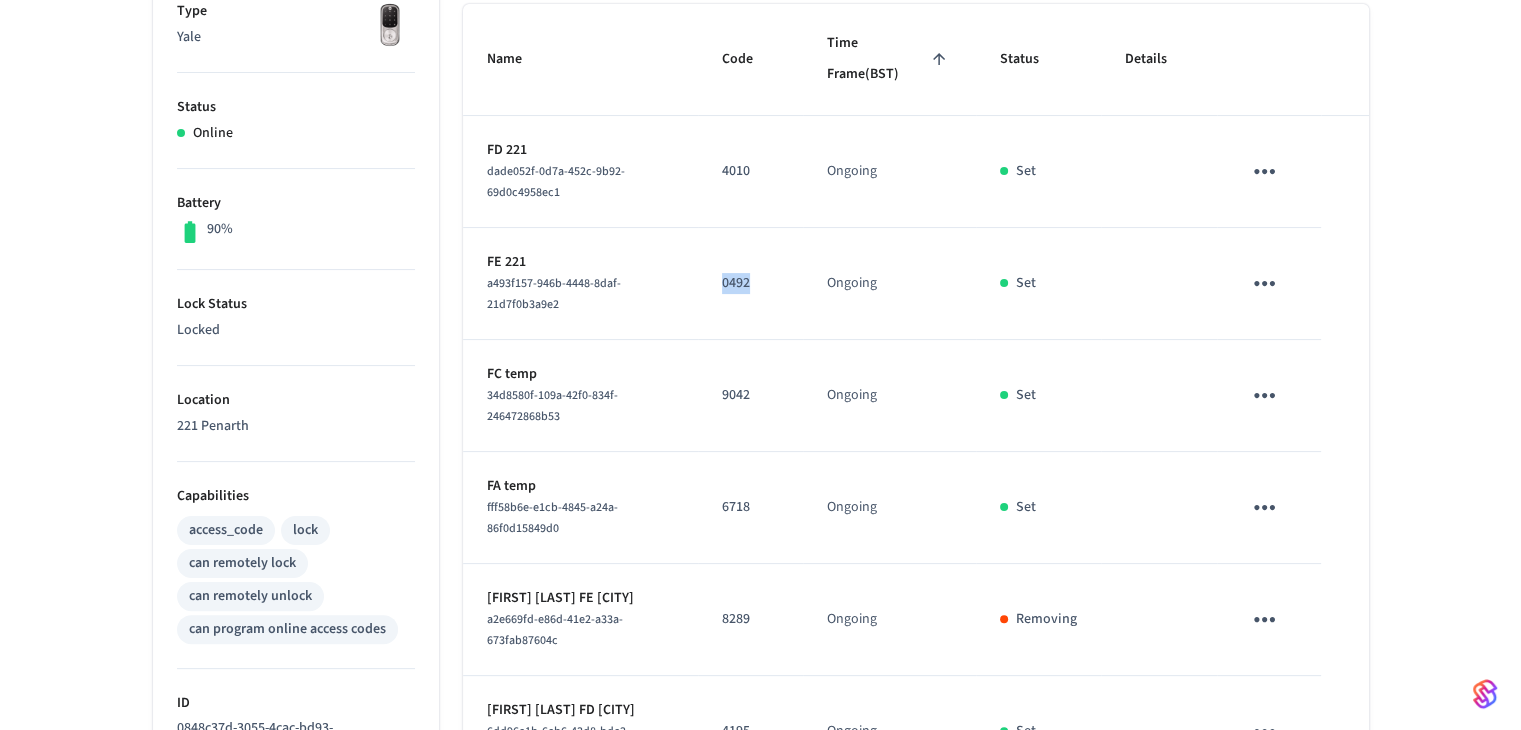 click on "0492" at bounding box center [750, 283] 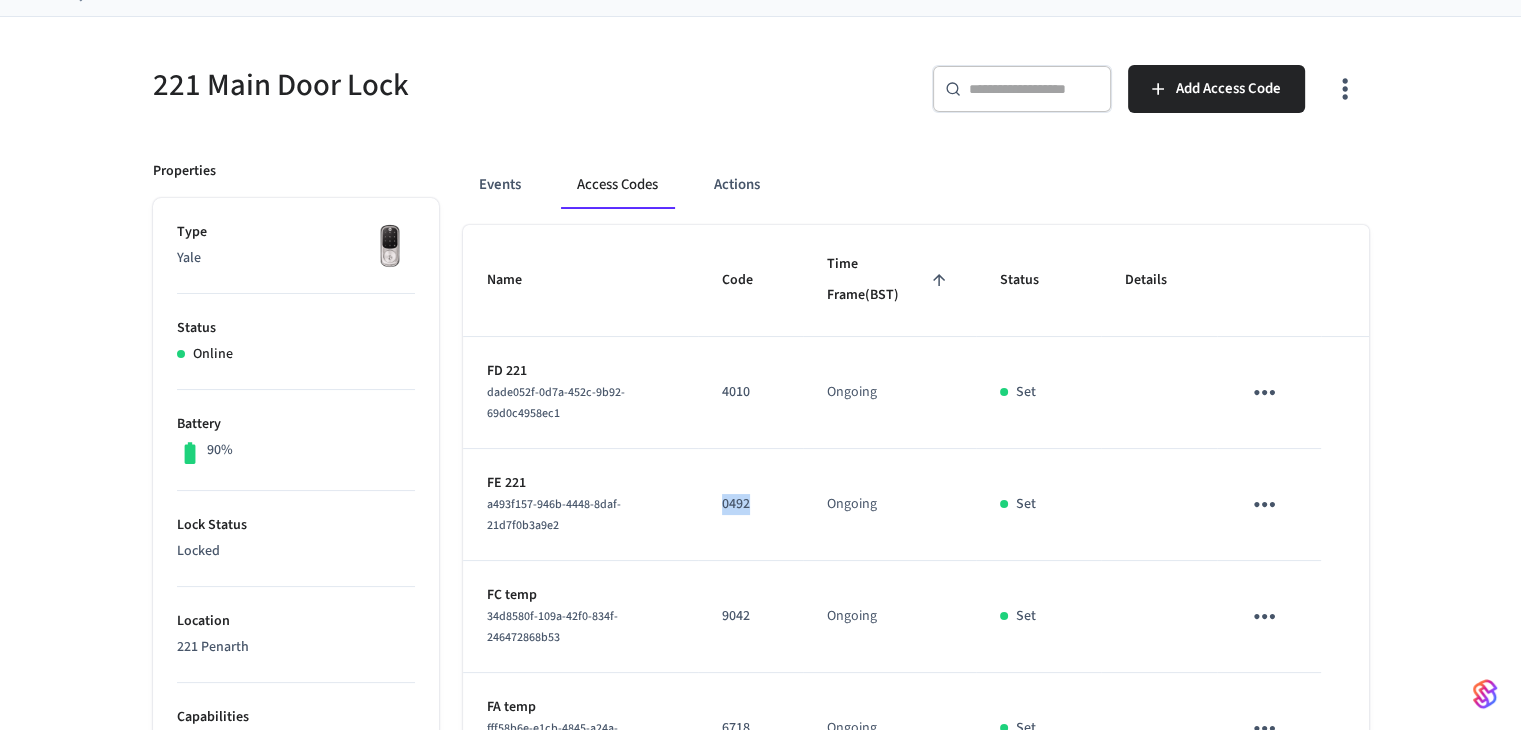 scroll, scrollTop: 0, scrollLeft: 0, axis: both 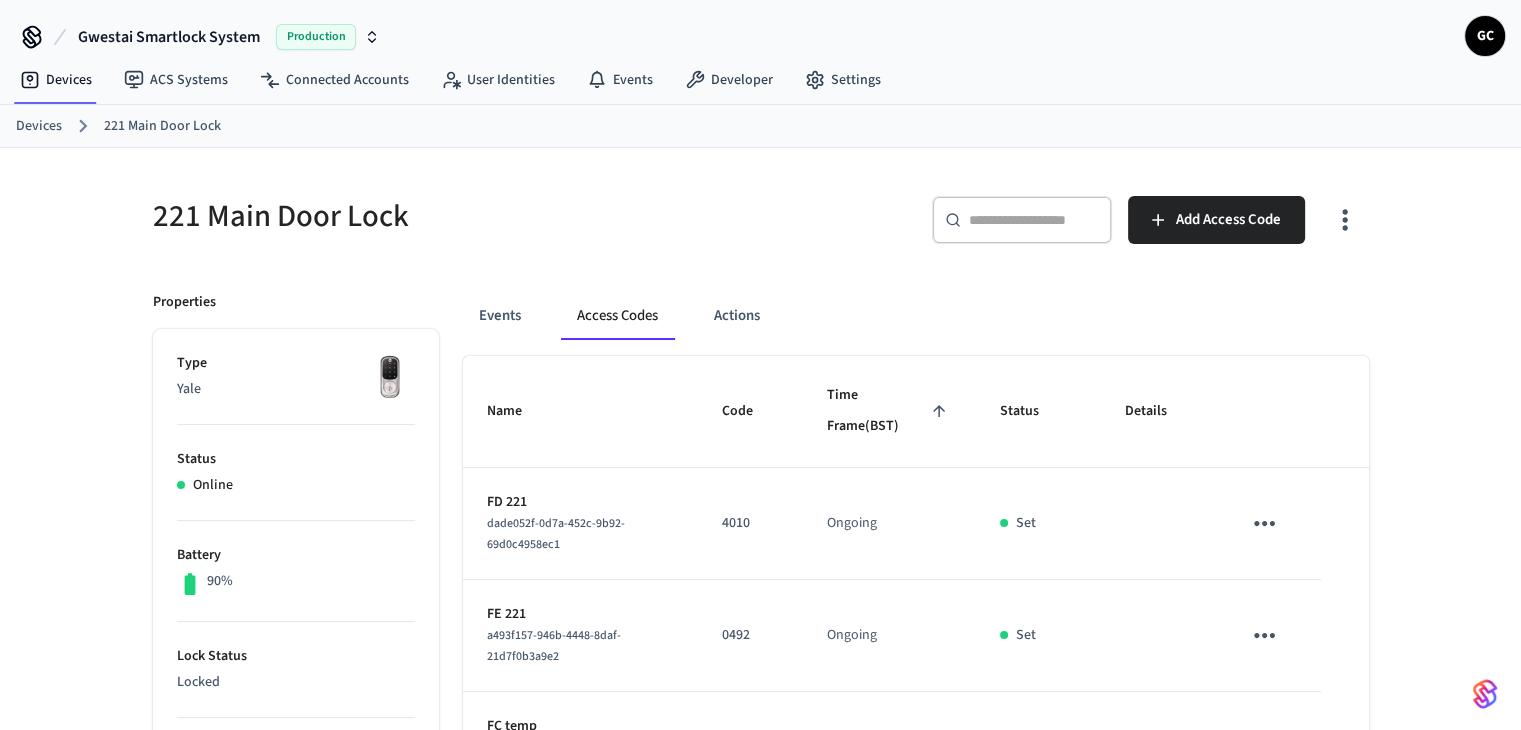 click on "Devices" at bounding box center [39, 126] 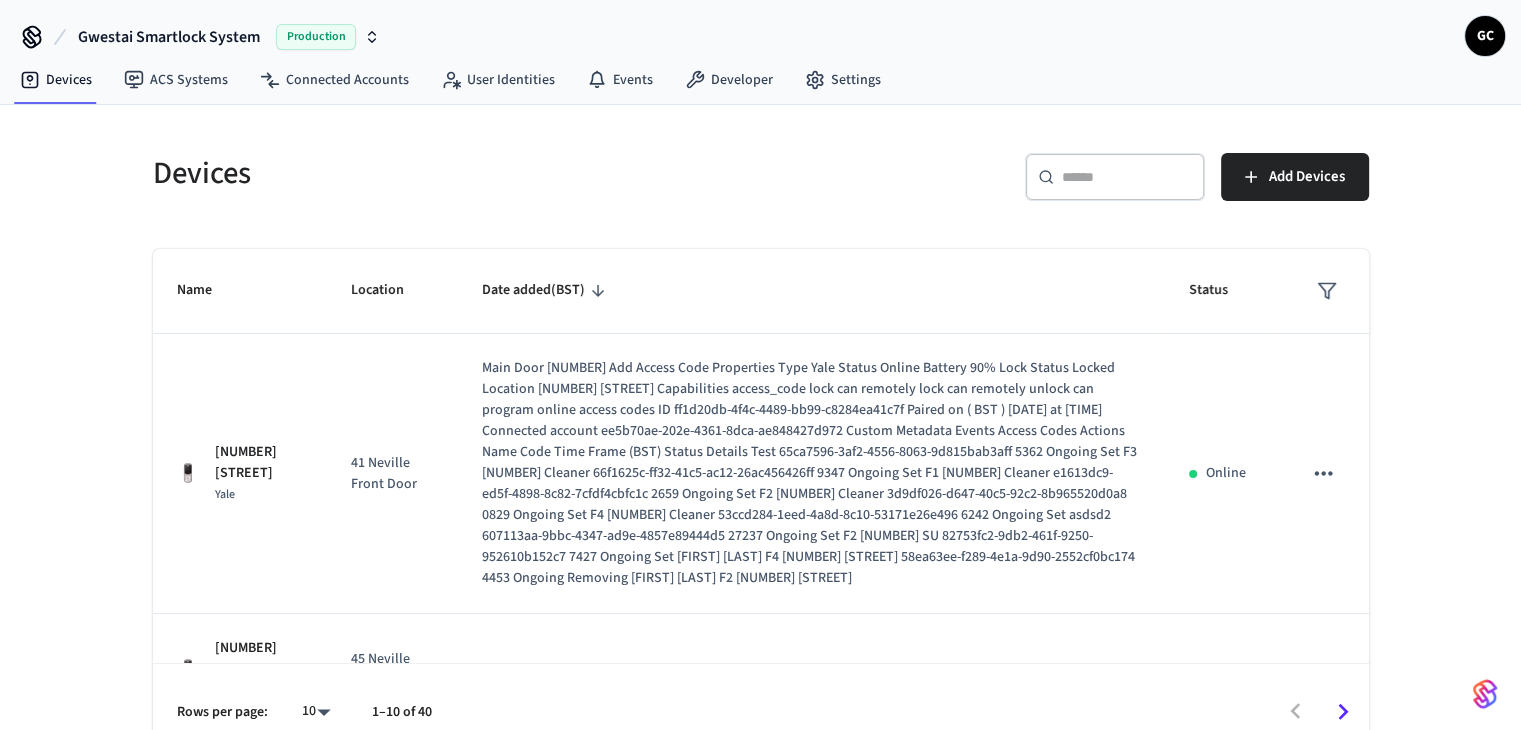 click on "​ ​" at bounding box center (1115, 177) 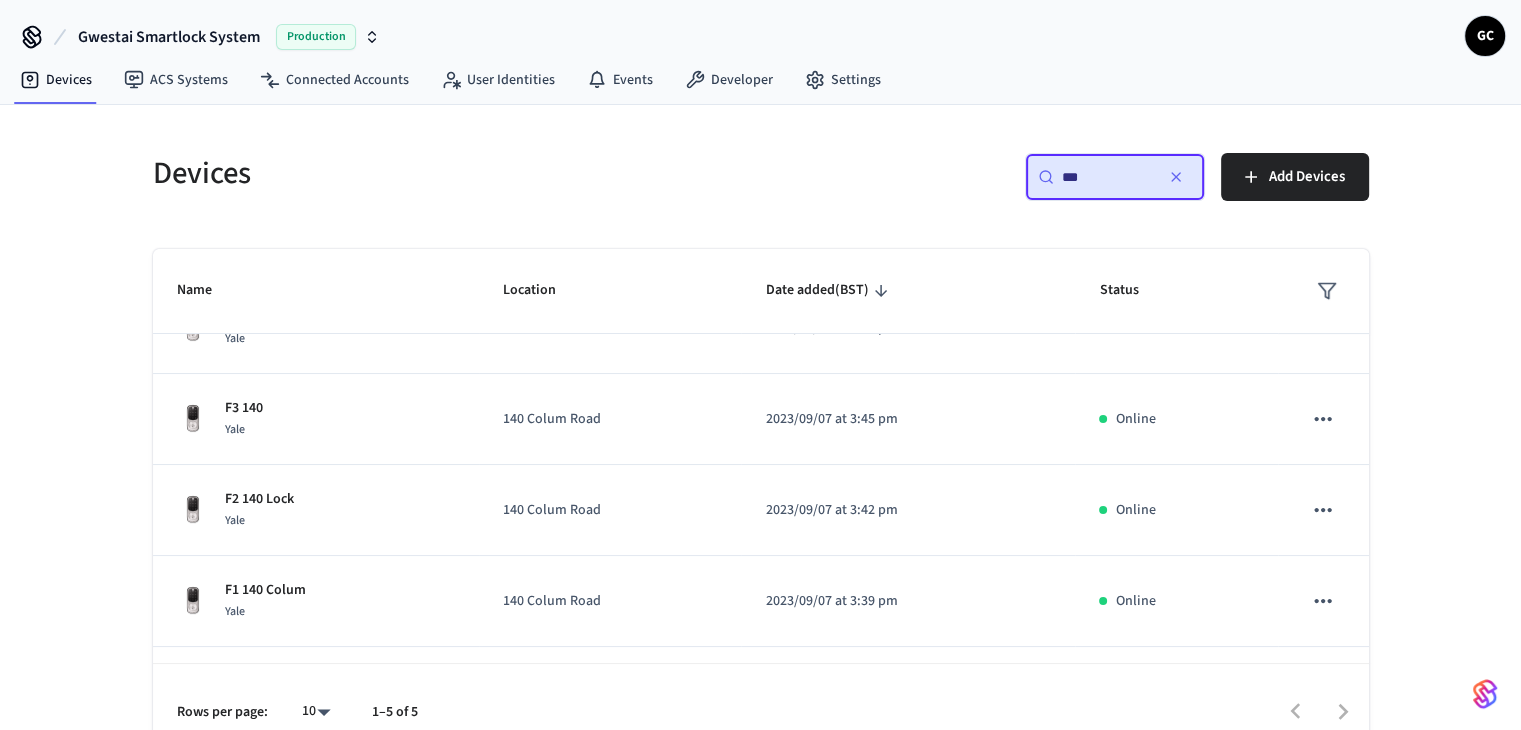 scroll, scrollTop: 125, scrollLeft: 0, axis: vertical 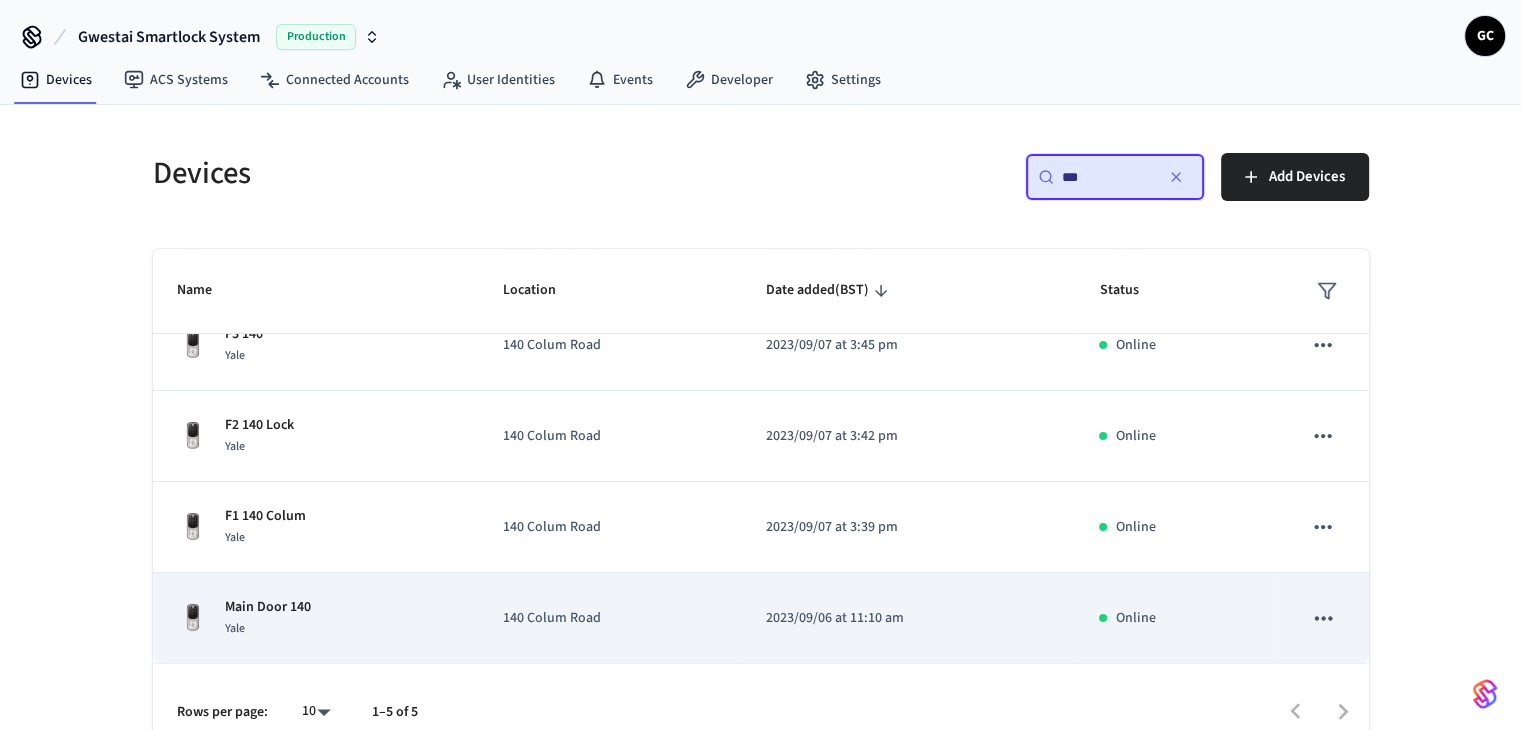 type on "***" 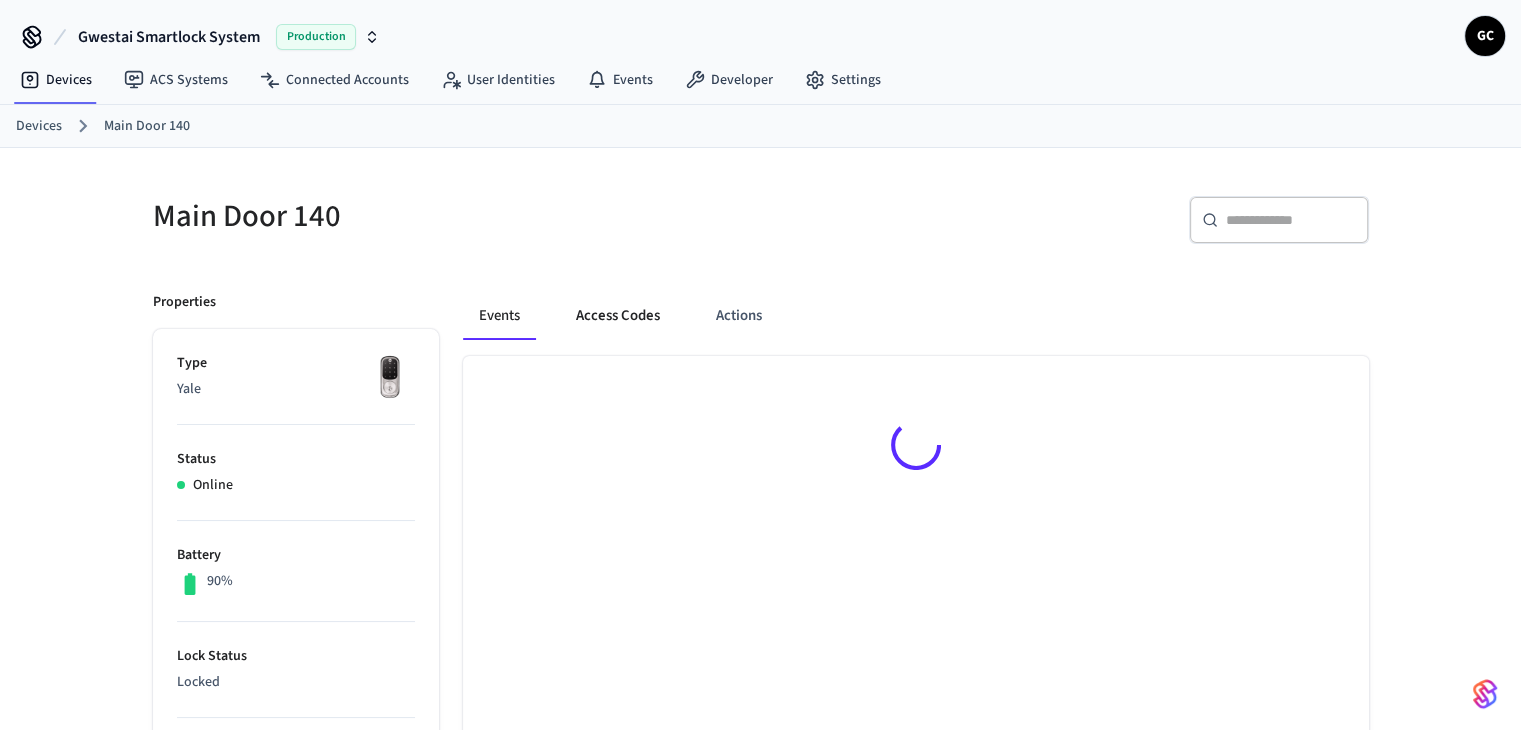 click on "Access Codes" at bounding box center (618, 316) 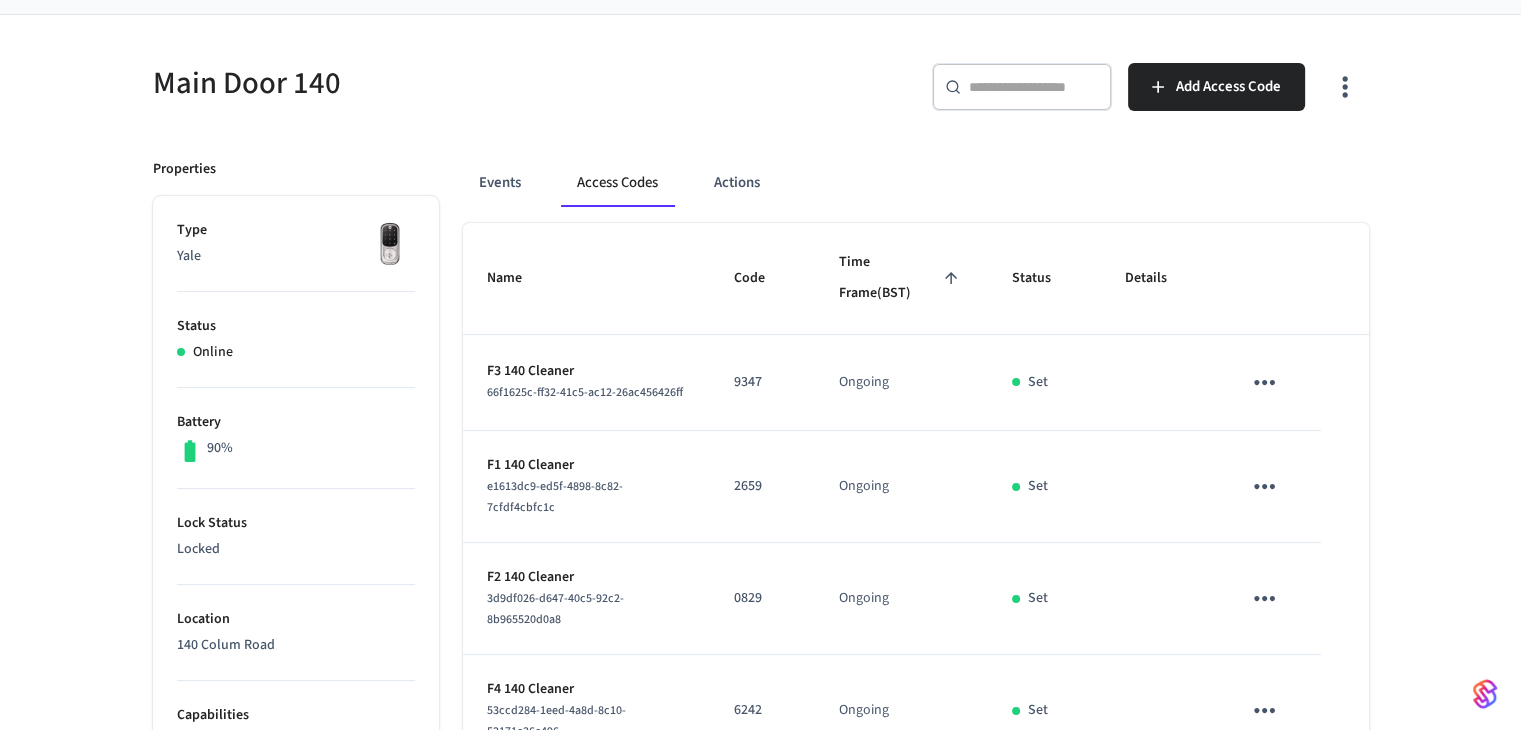 scroll, scrollTop: 400, scrollLeft: 0, axis: vertical 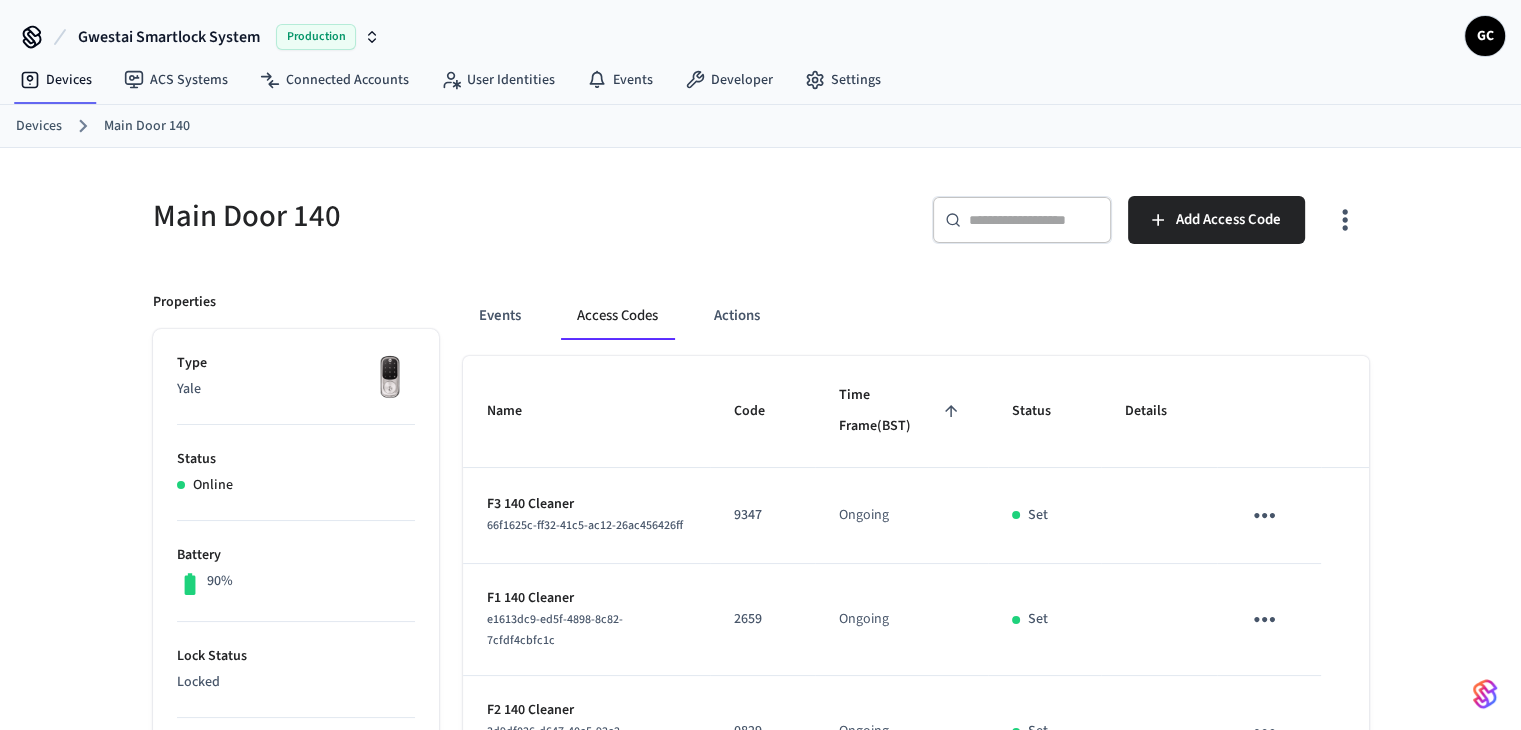 click on "​ ​" at bounding box center [1022, 220] 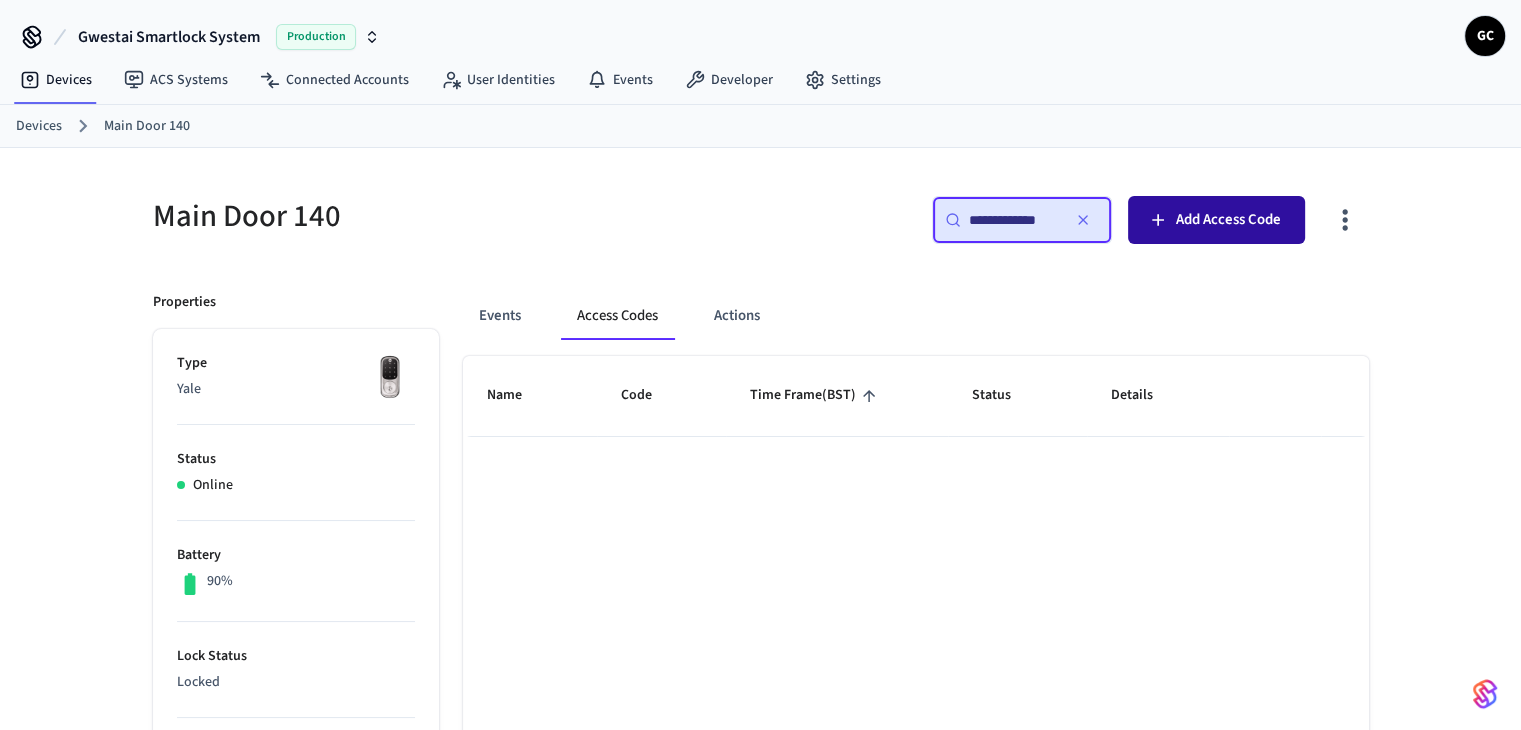 type 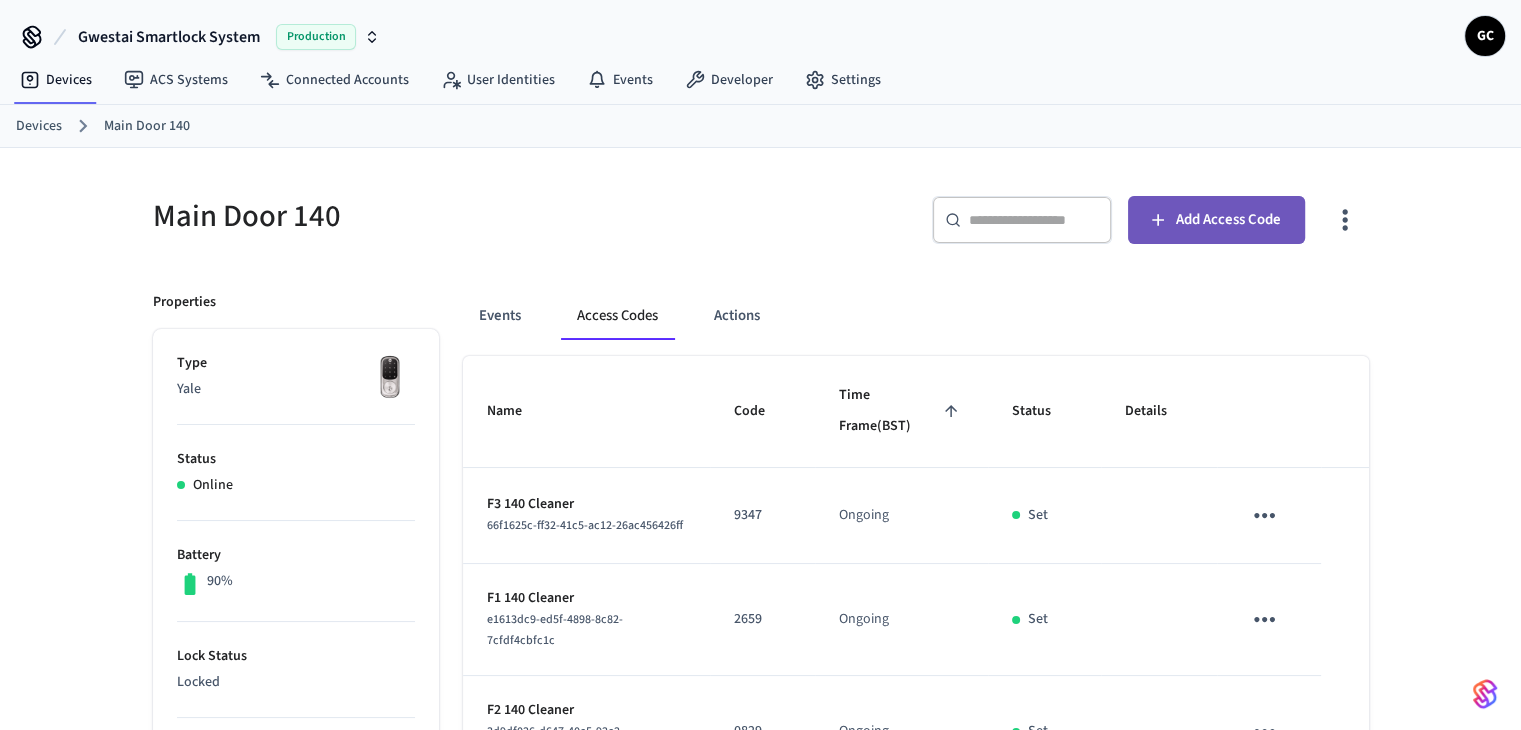 click on "Add Access Code" at bounding box center [1228, 220] 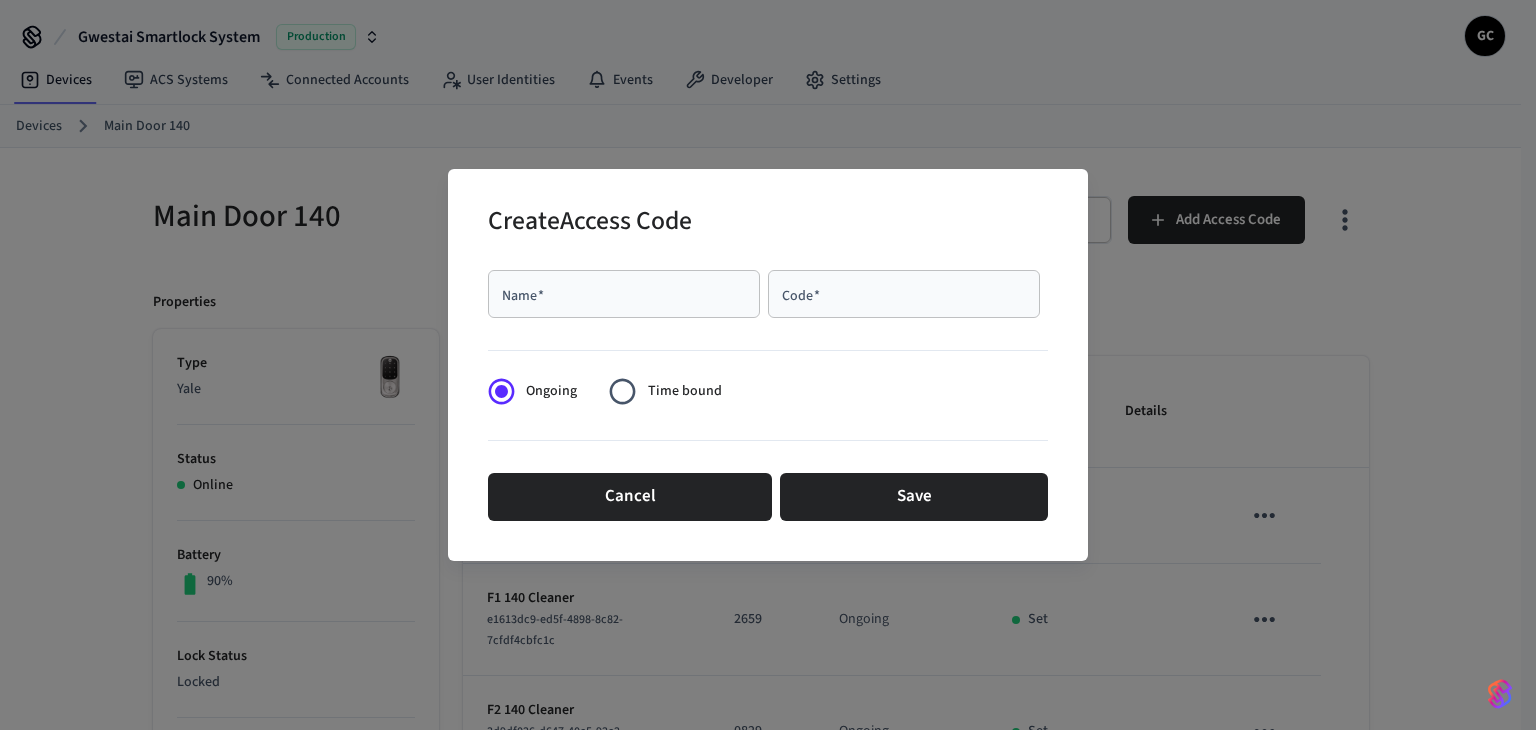 click on "Name   *" at bounding box center [624, 294] 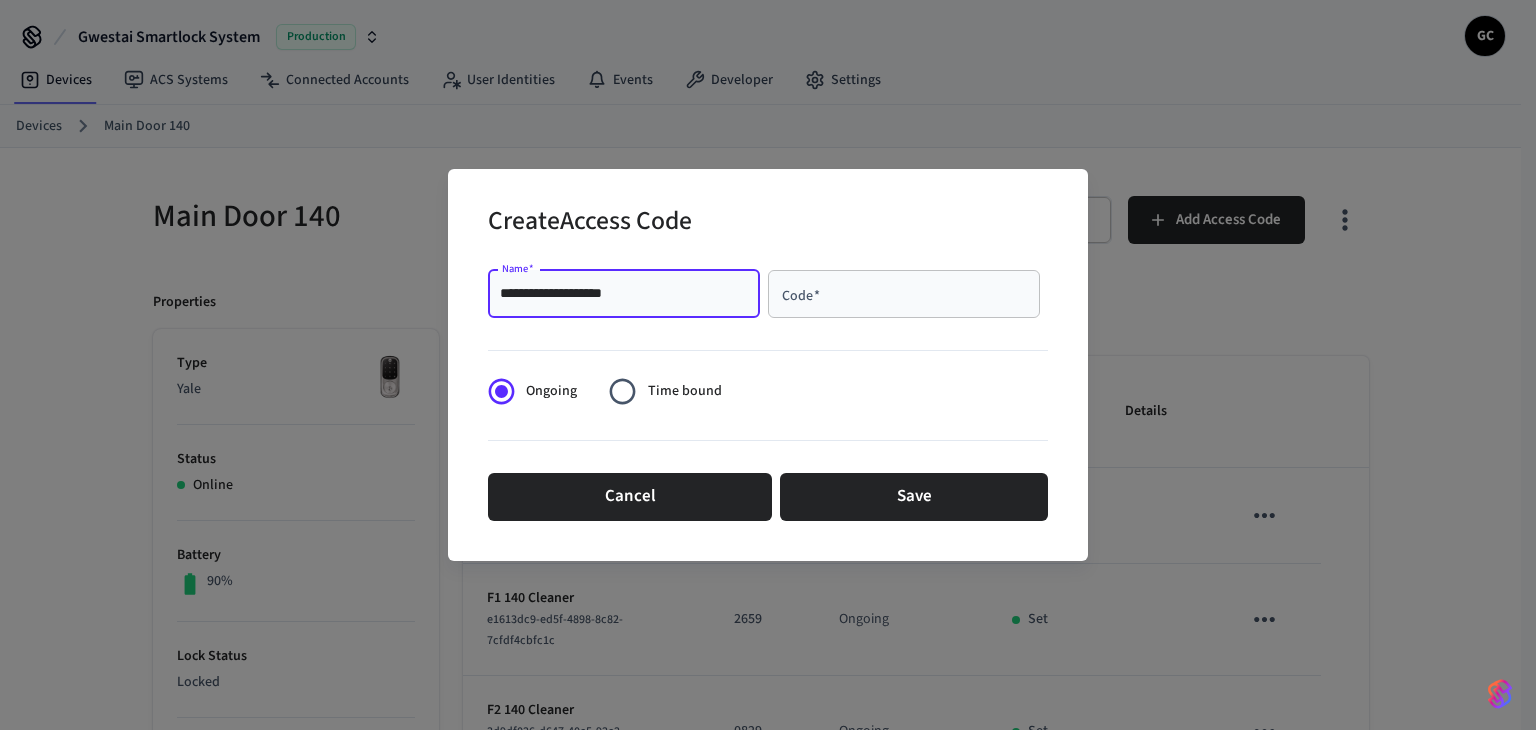 type on "**********" 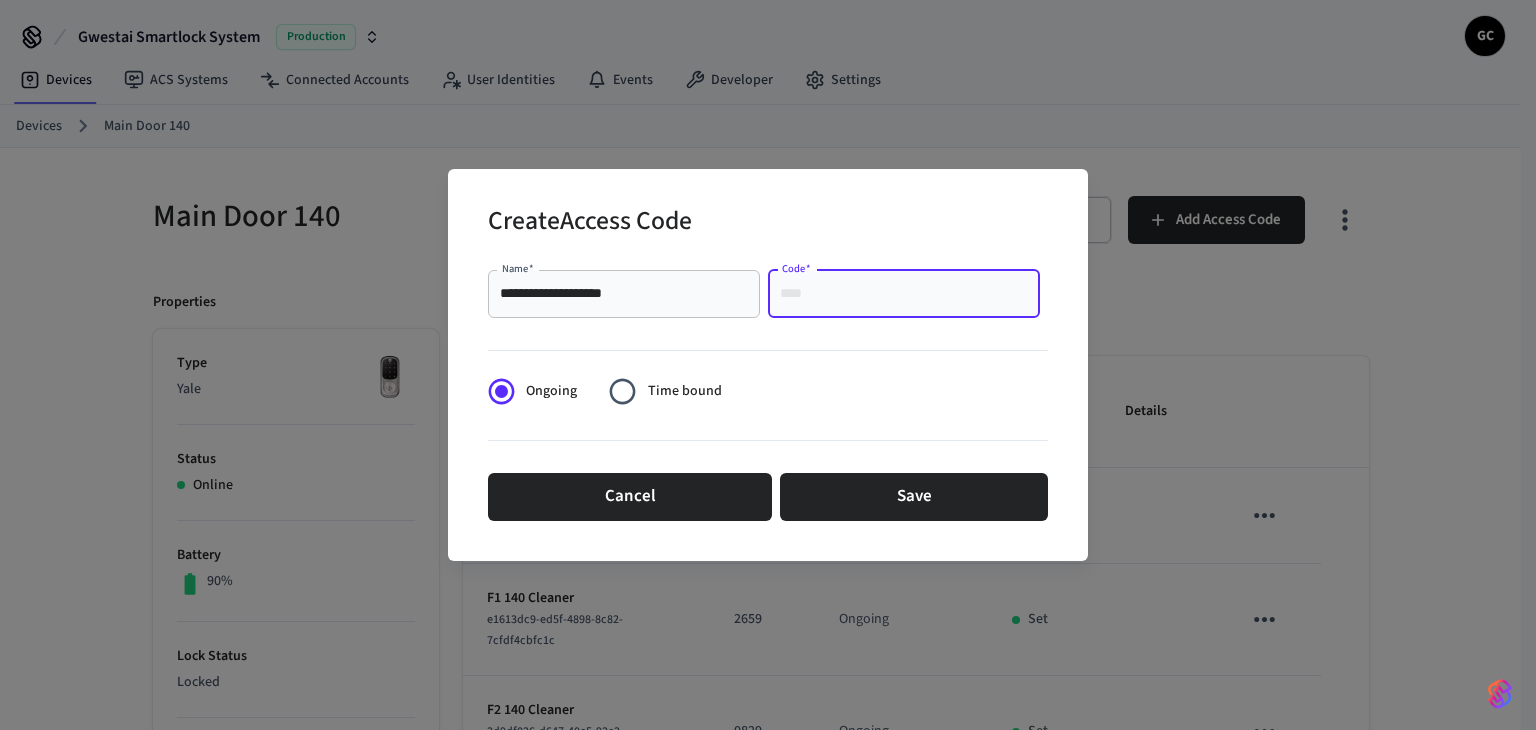 paste on "****" 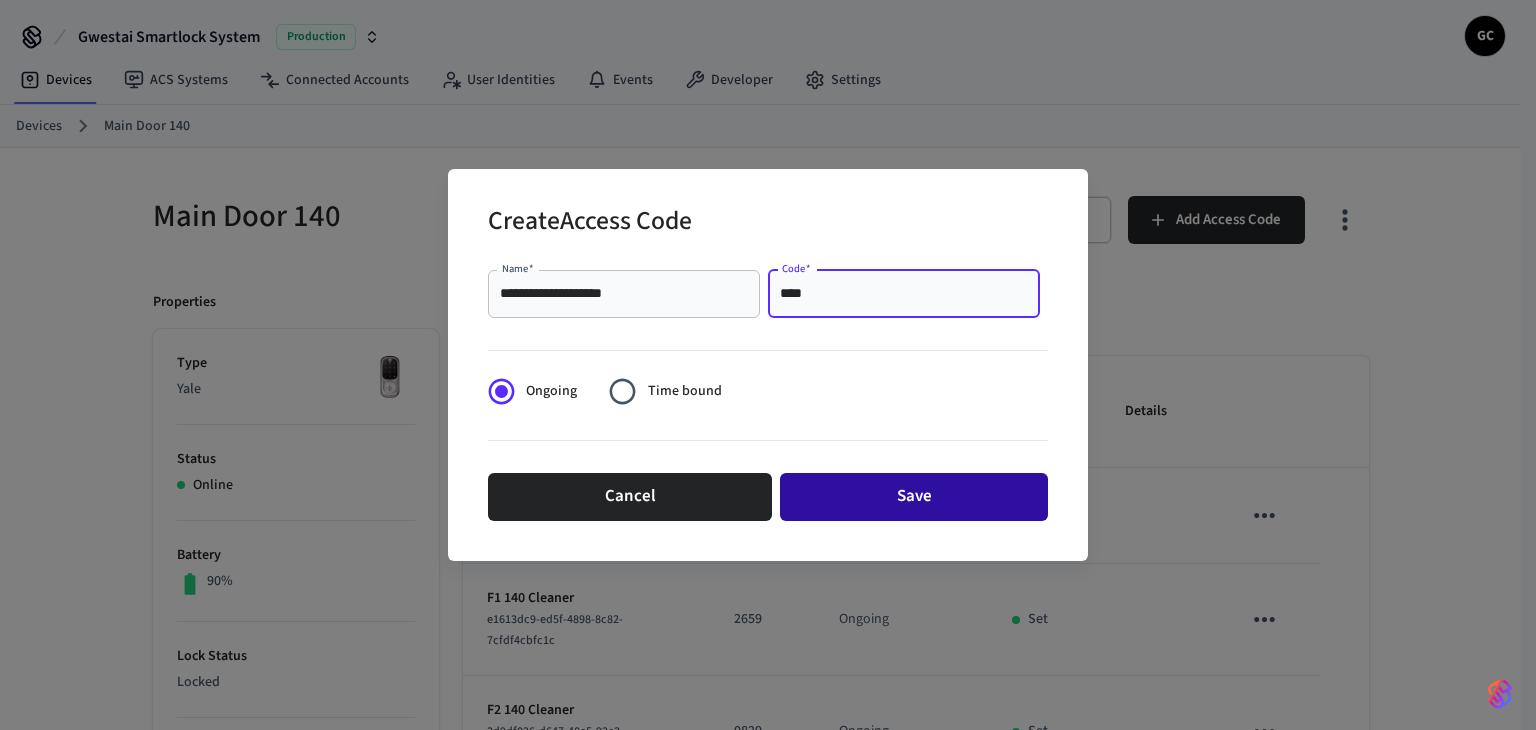 type on "****" 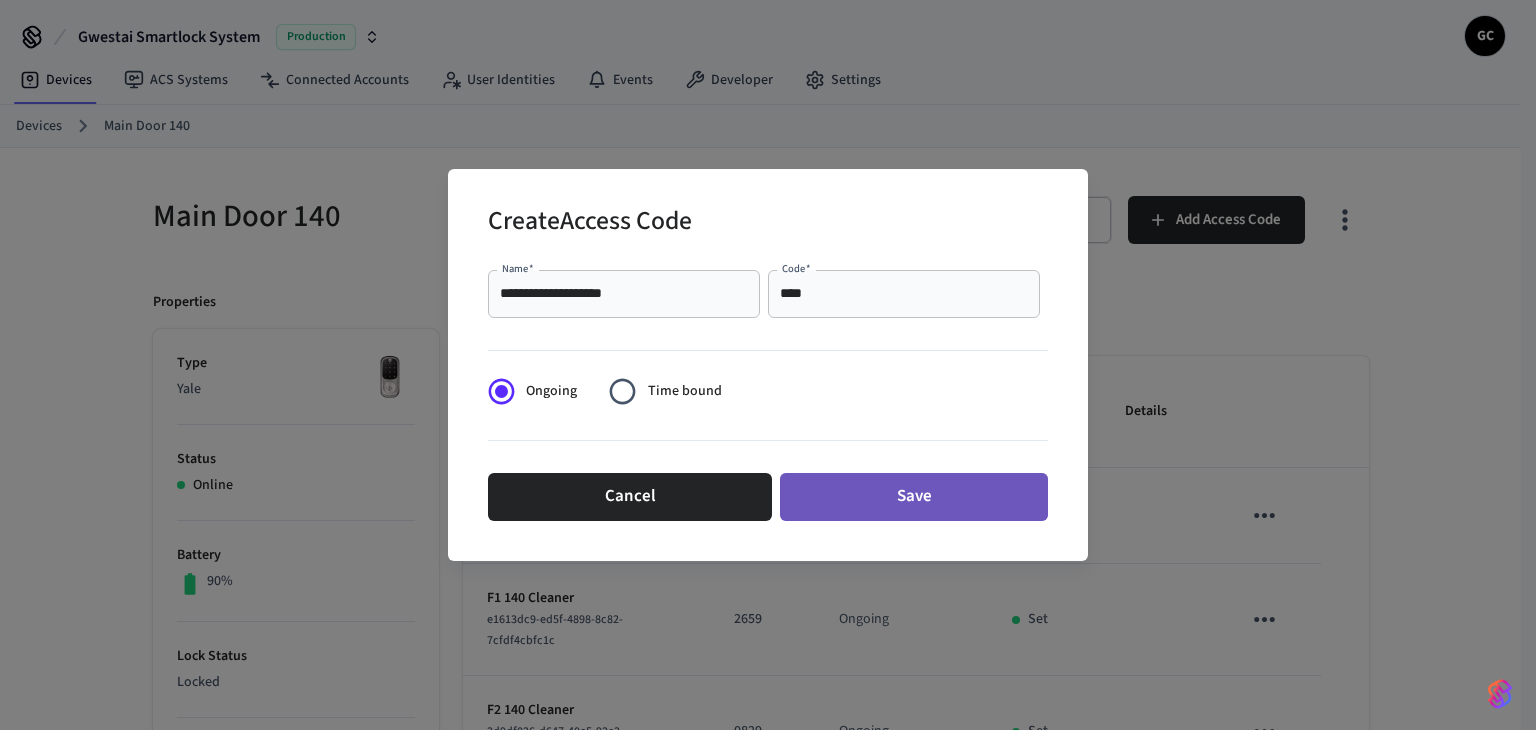 click on "Save" at bounding box center (914, 497) 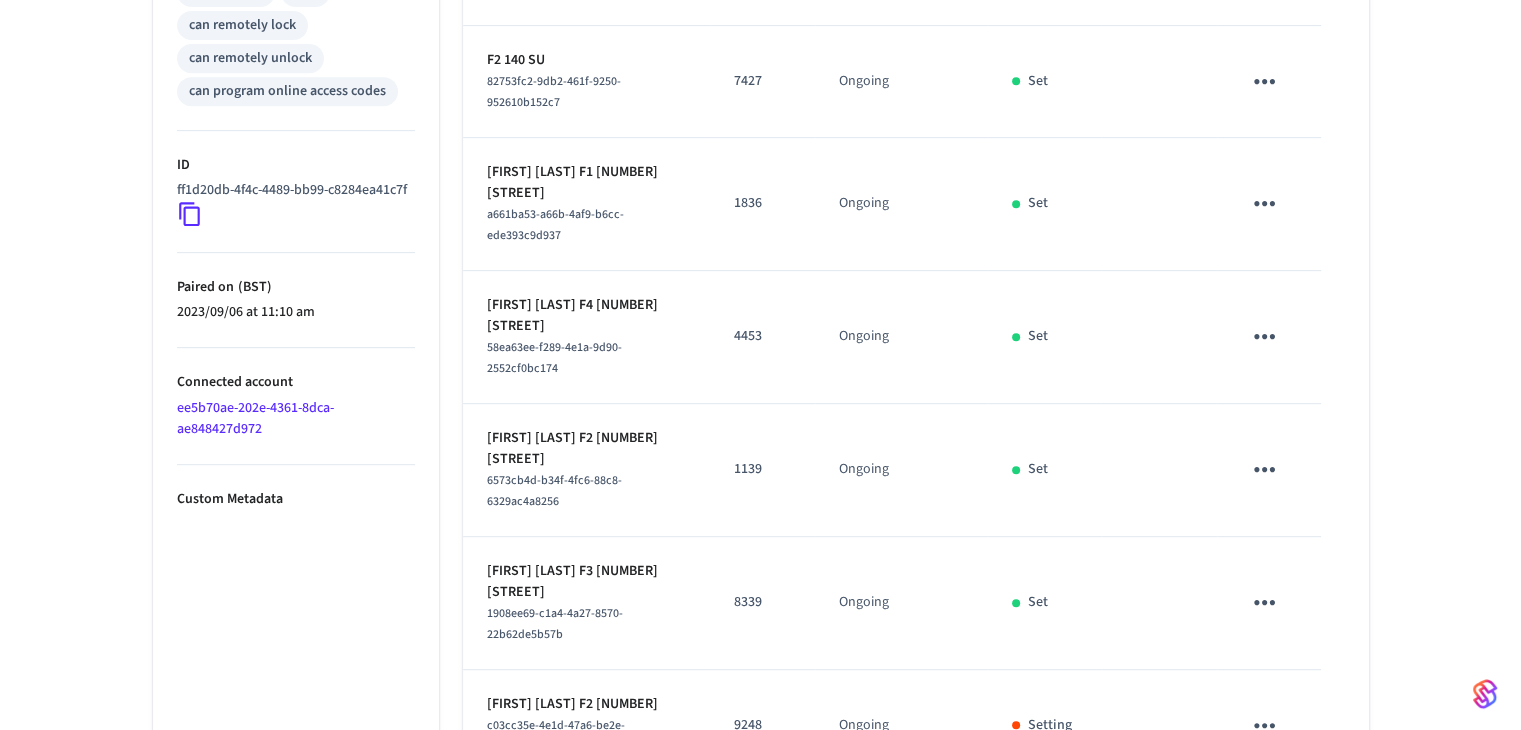 scroll, scrollTop: 936, scrollLeft: 0, axis: vertical 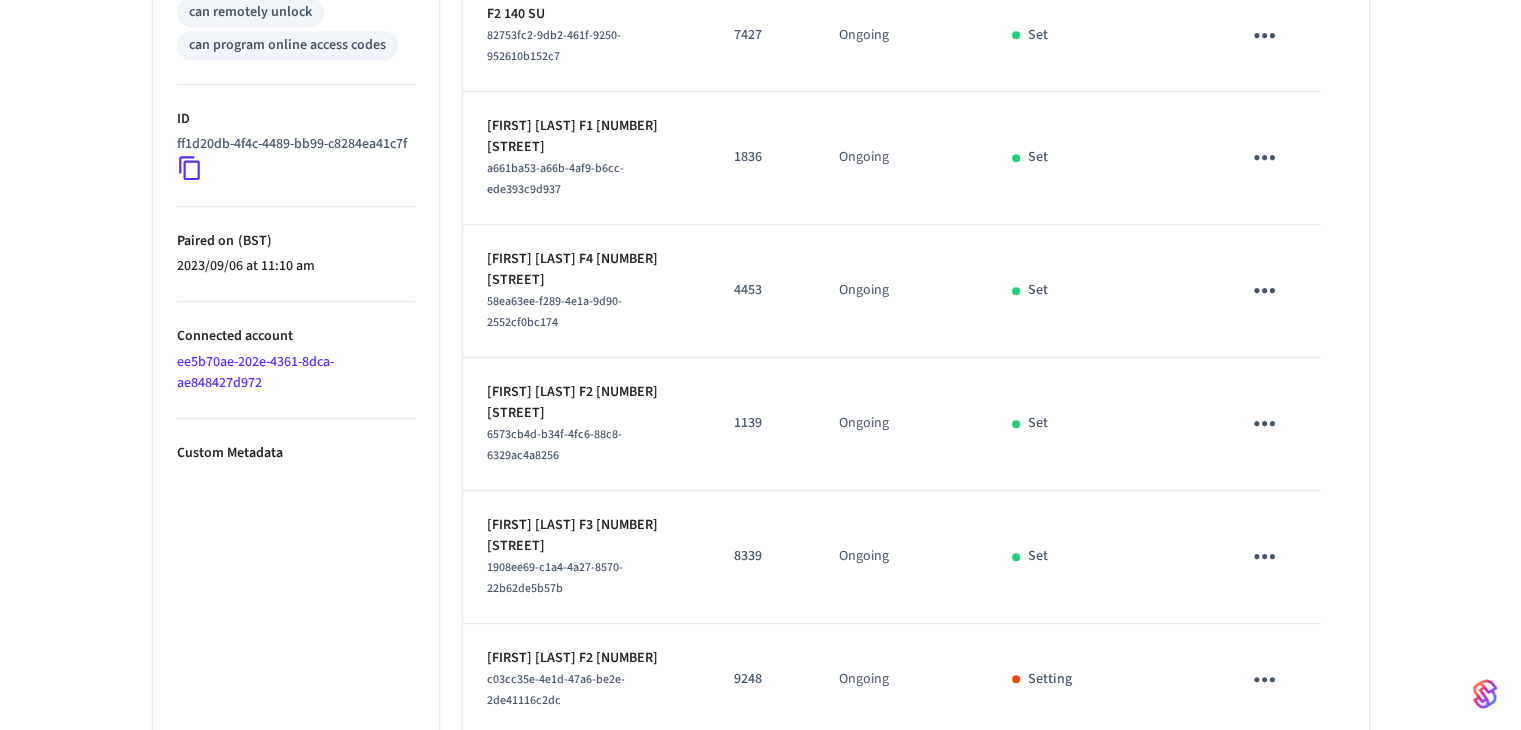 drag, startPoint x: 1268, startPoint y: 351, endPoint x: 1262, endPoint y: 374, distance: 23.769728 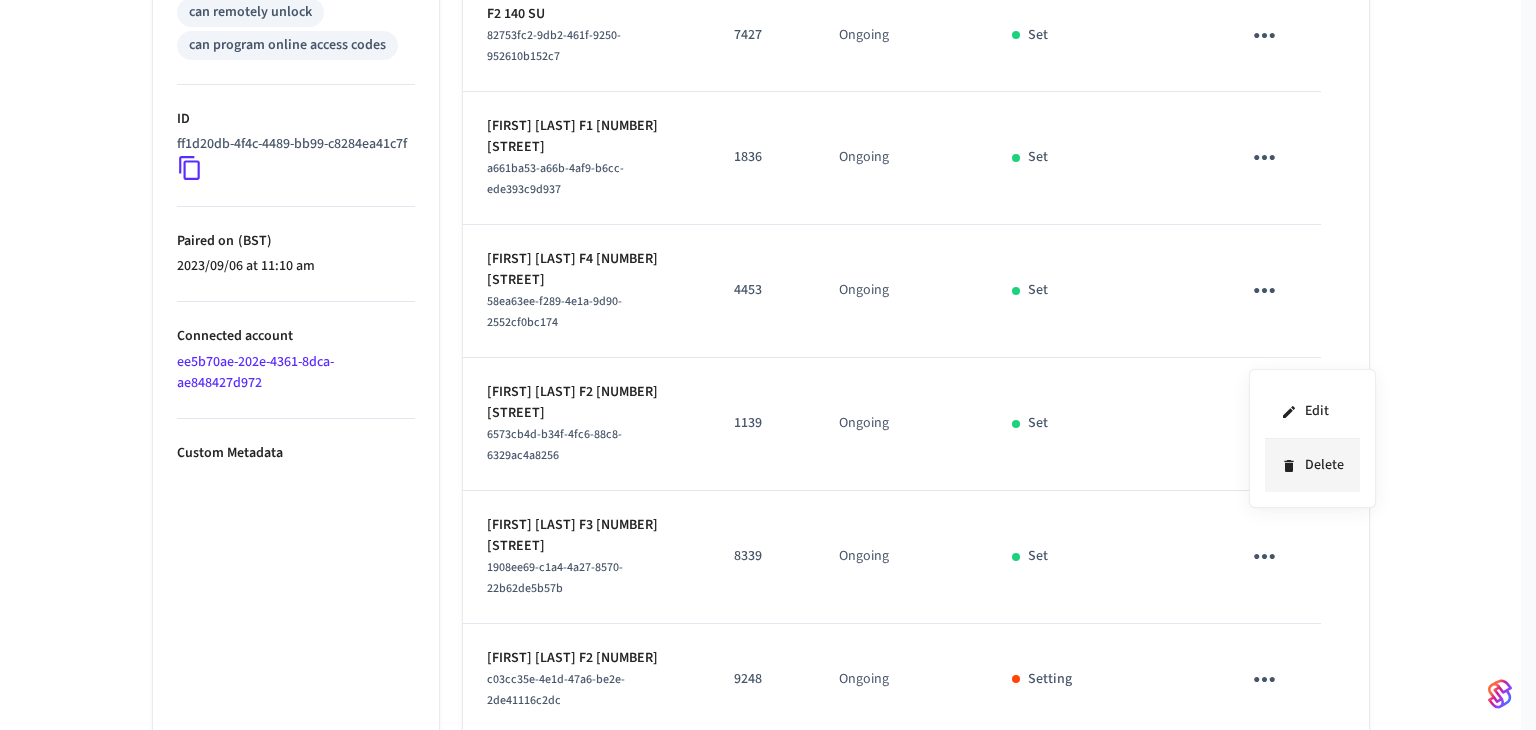 click 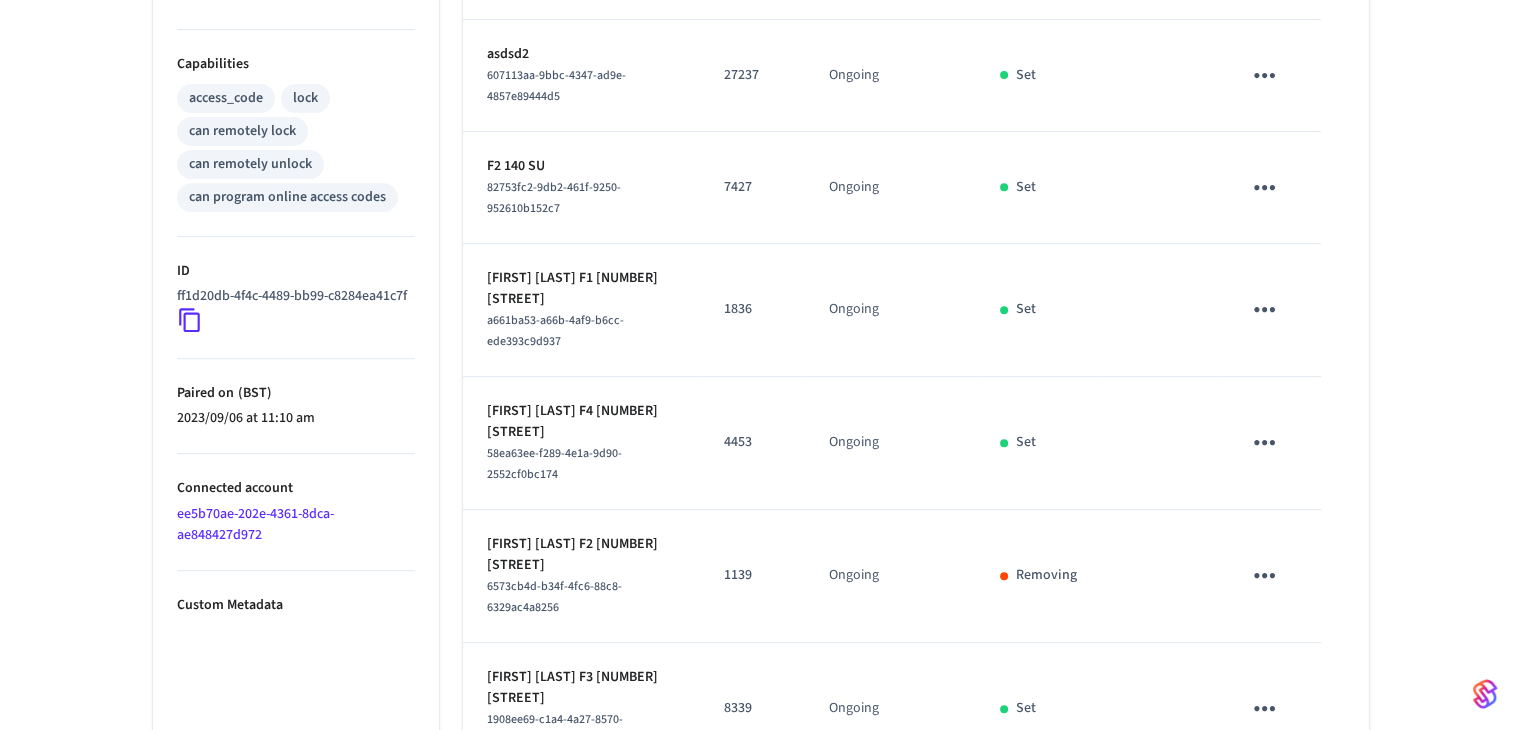 scroll, scrollTop: 736, scrollLeft: 0, axis: vertical 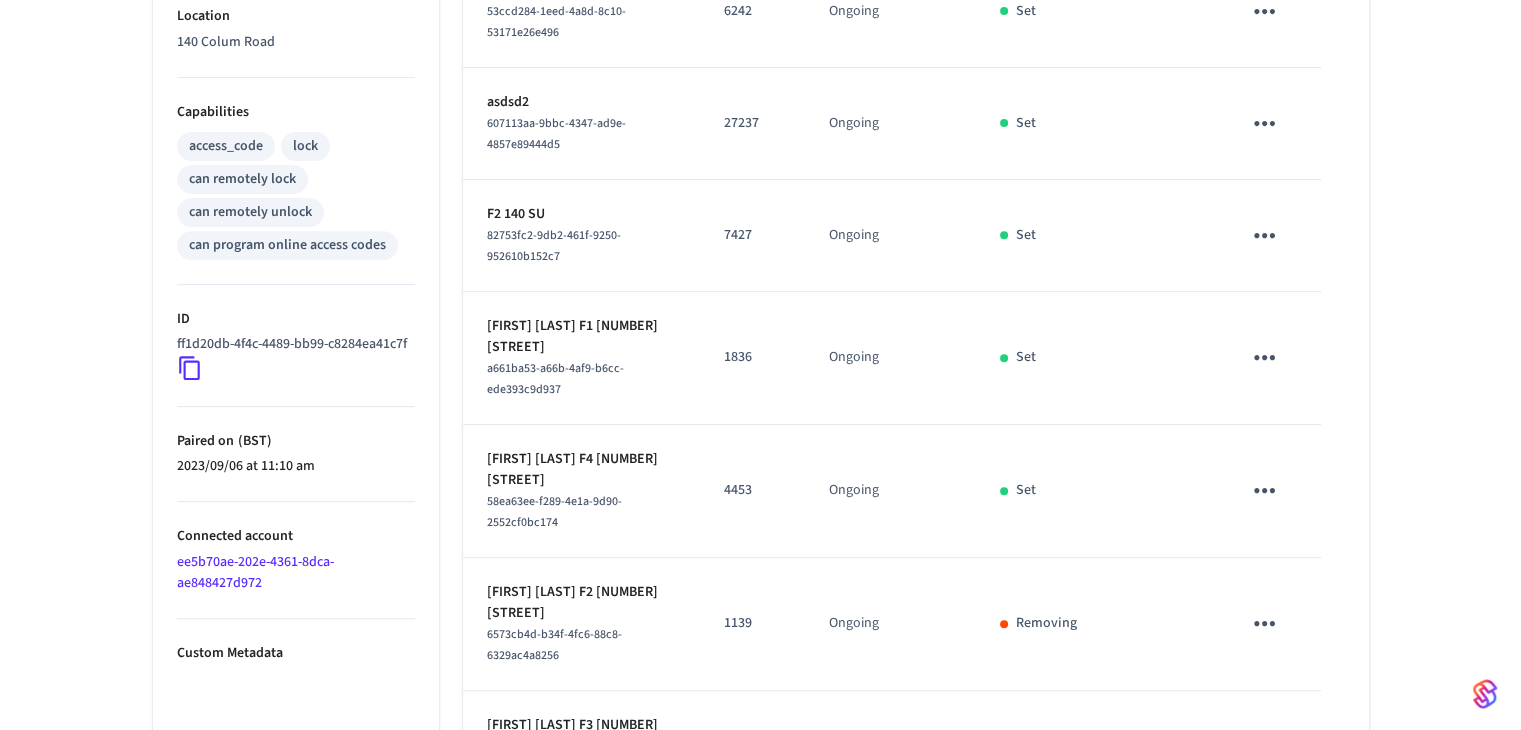 click at bounding box center (1268, 358) 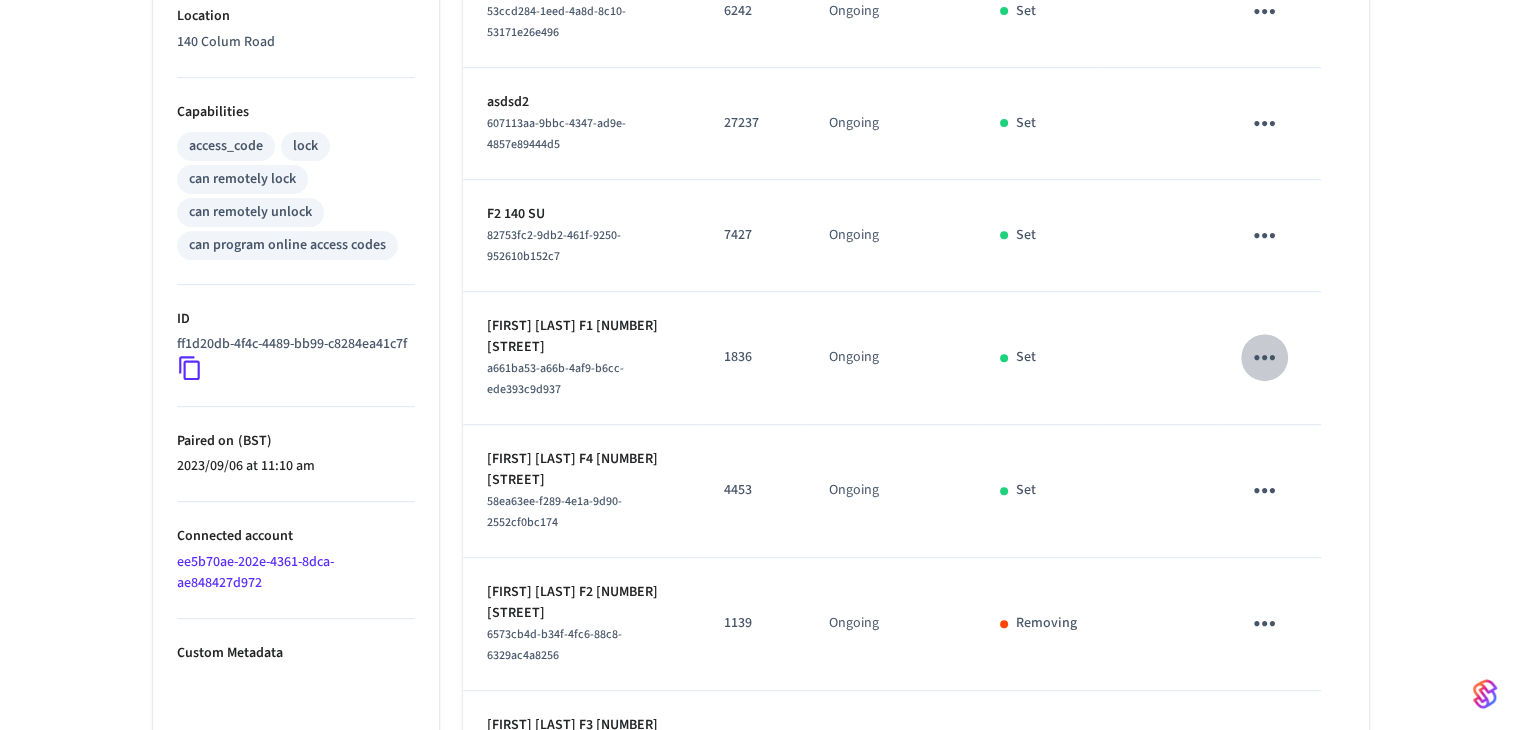 click 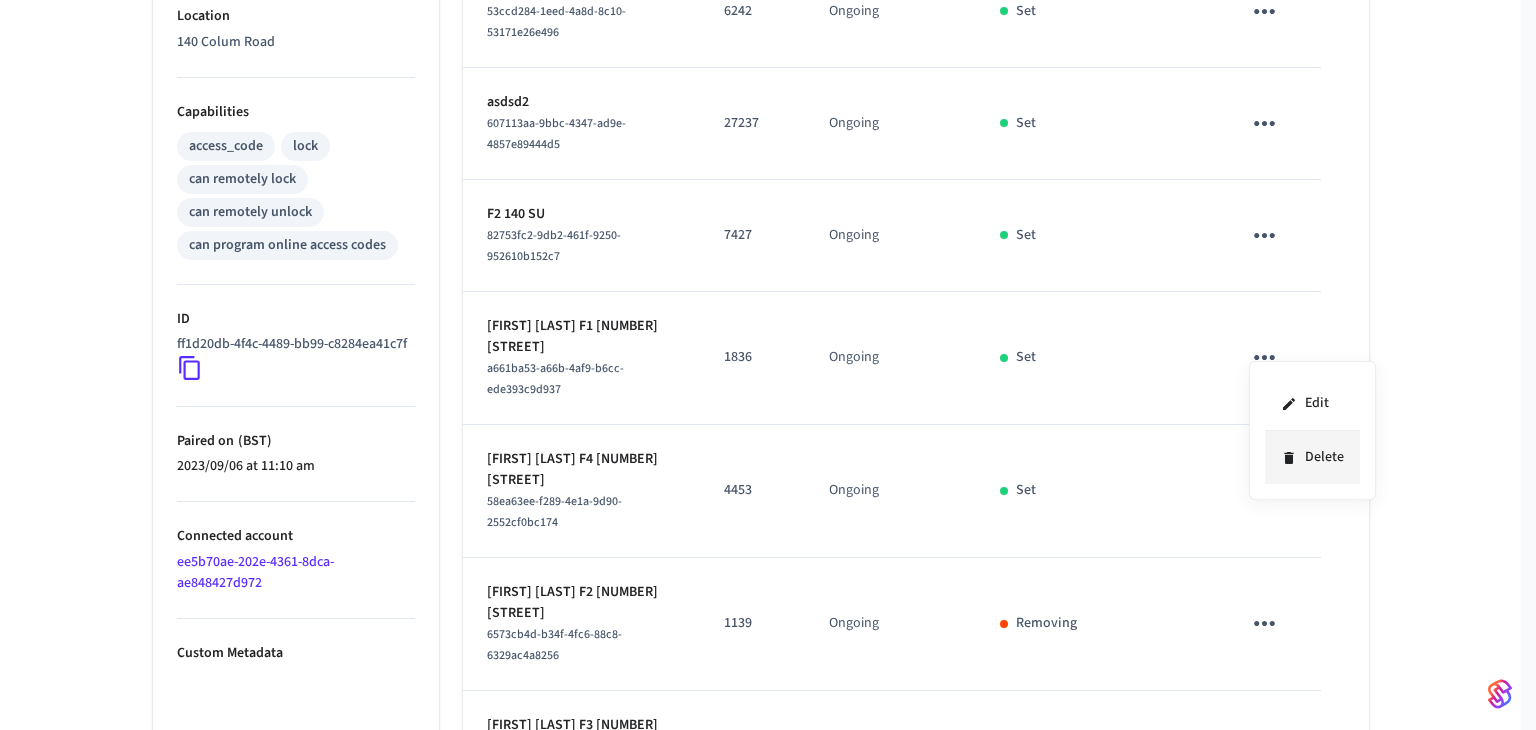 click on "Delete" at bounding box center (1312, 457) 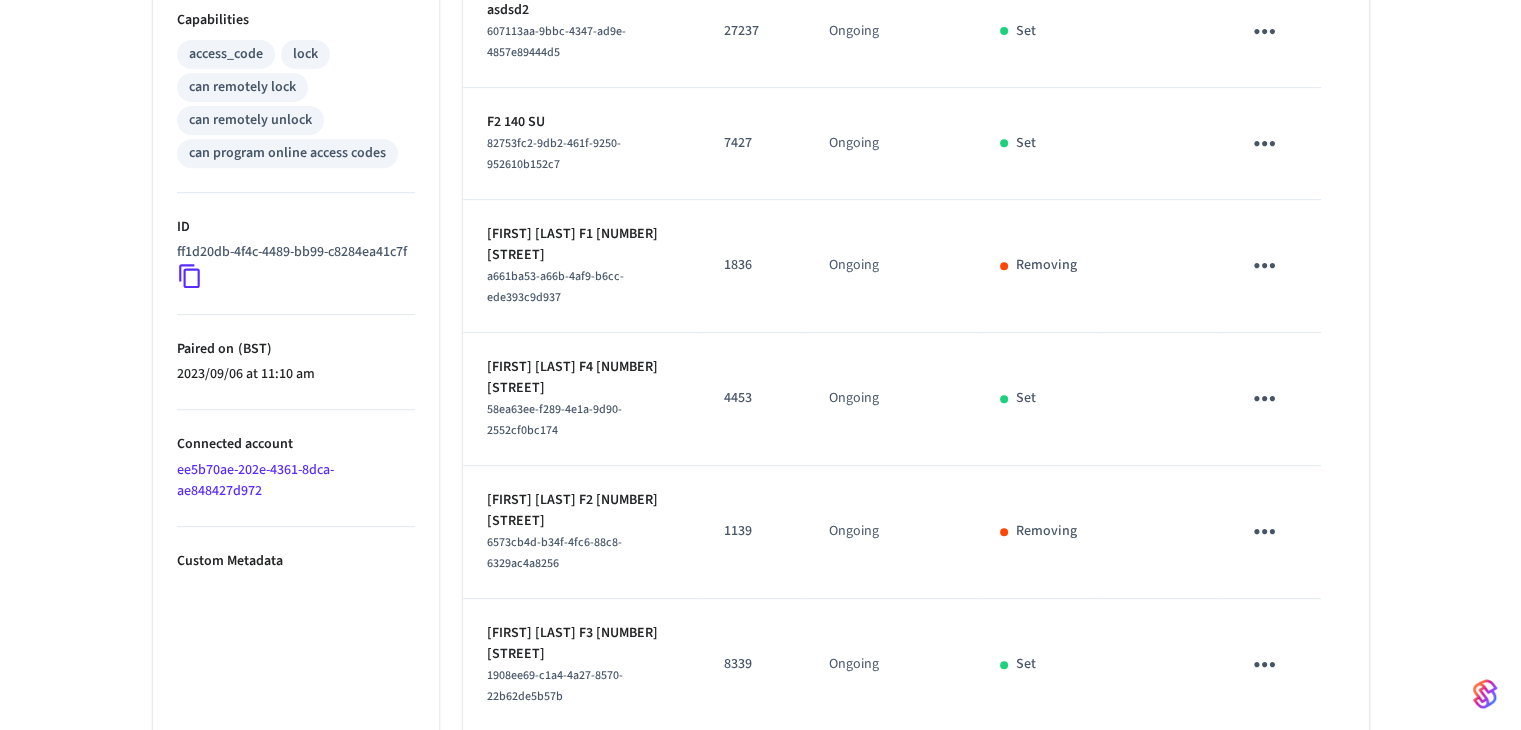 scroll, scrollTop: 936, scrollLeft: 0, axis: vertical 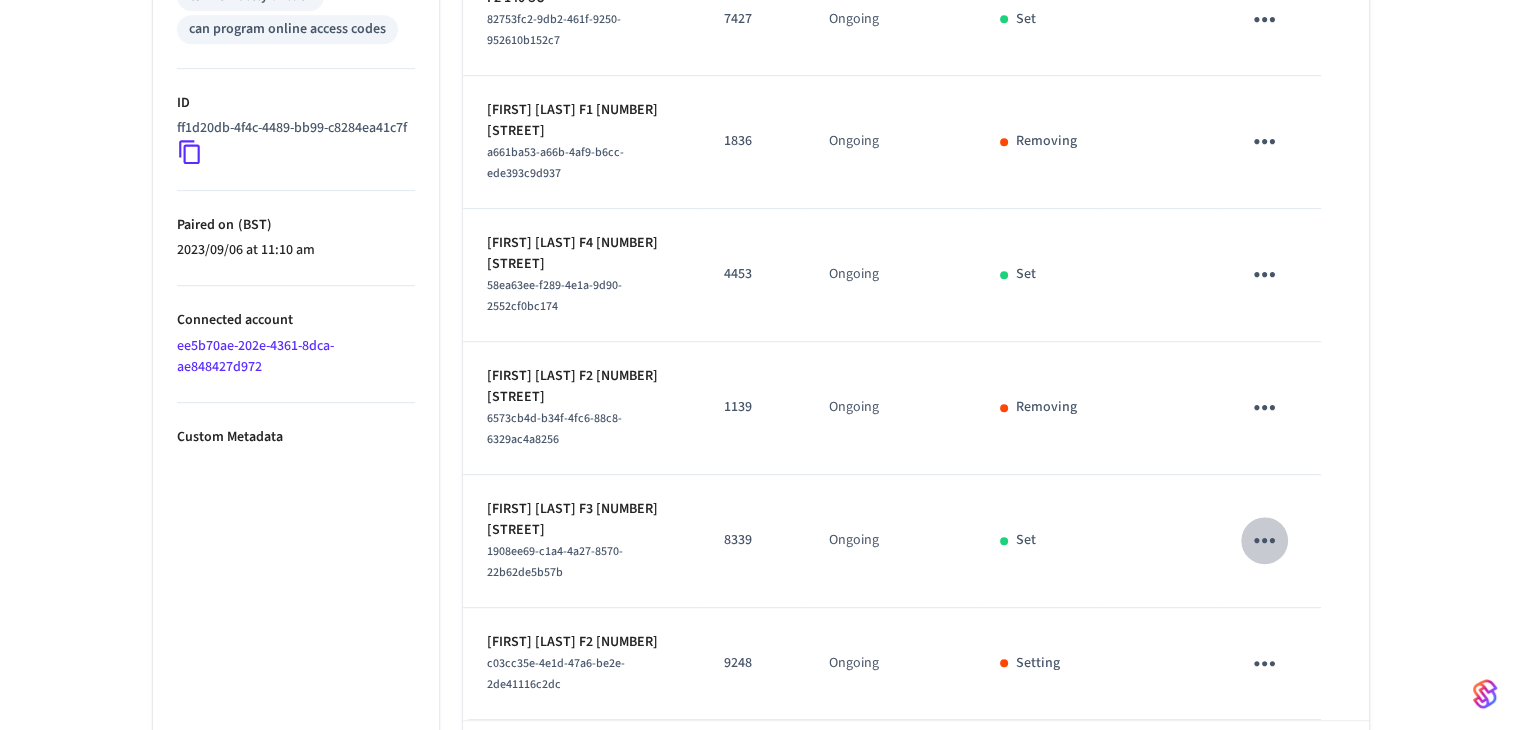 click 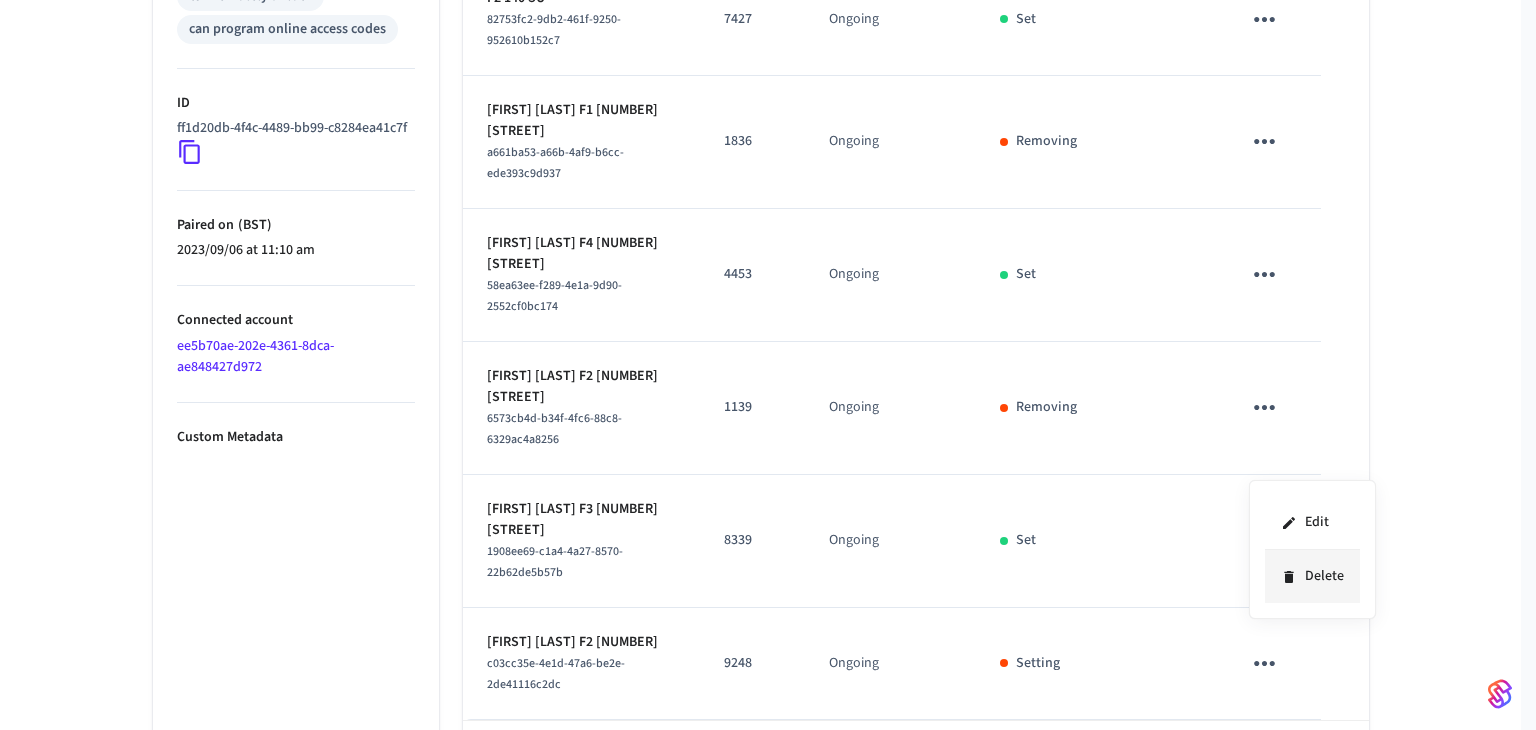 drag, startPoint x: 1311, startPoint y: 570, endPoint x: 1329, endPoint y: 576, distance: 18.973665 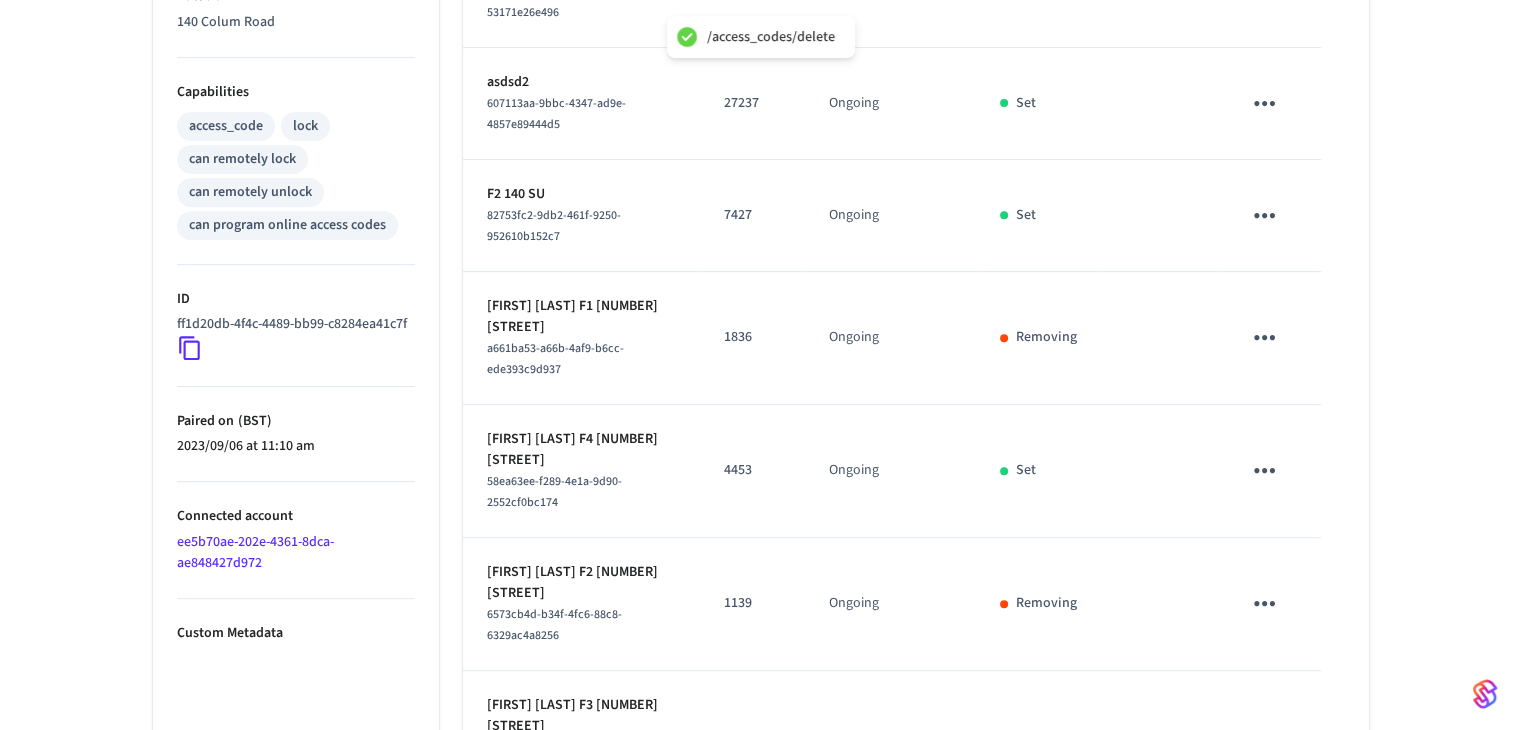 scroll, scrollTop: 752, scrollLeft: 0, axis: vertical 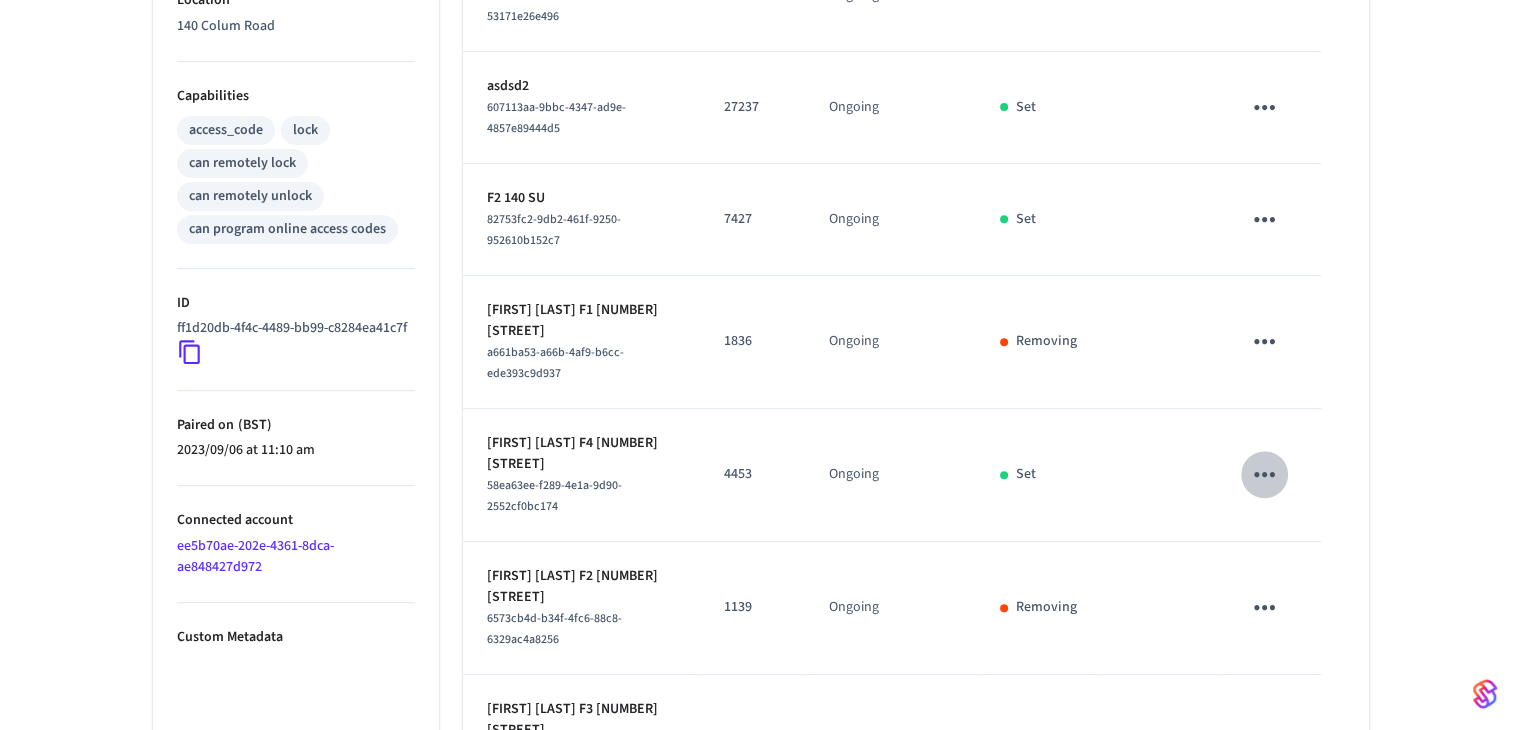 click 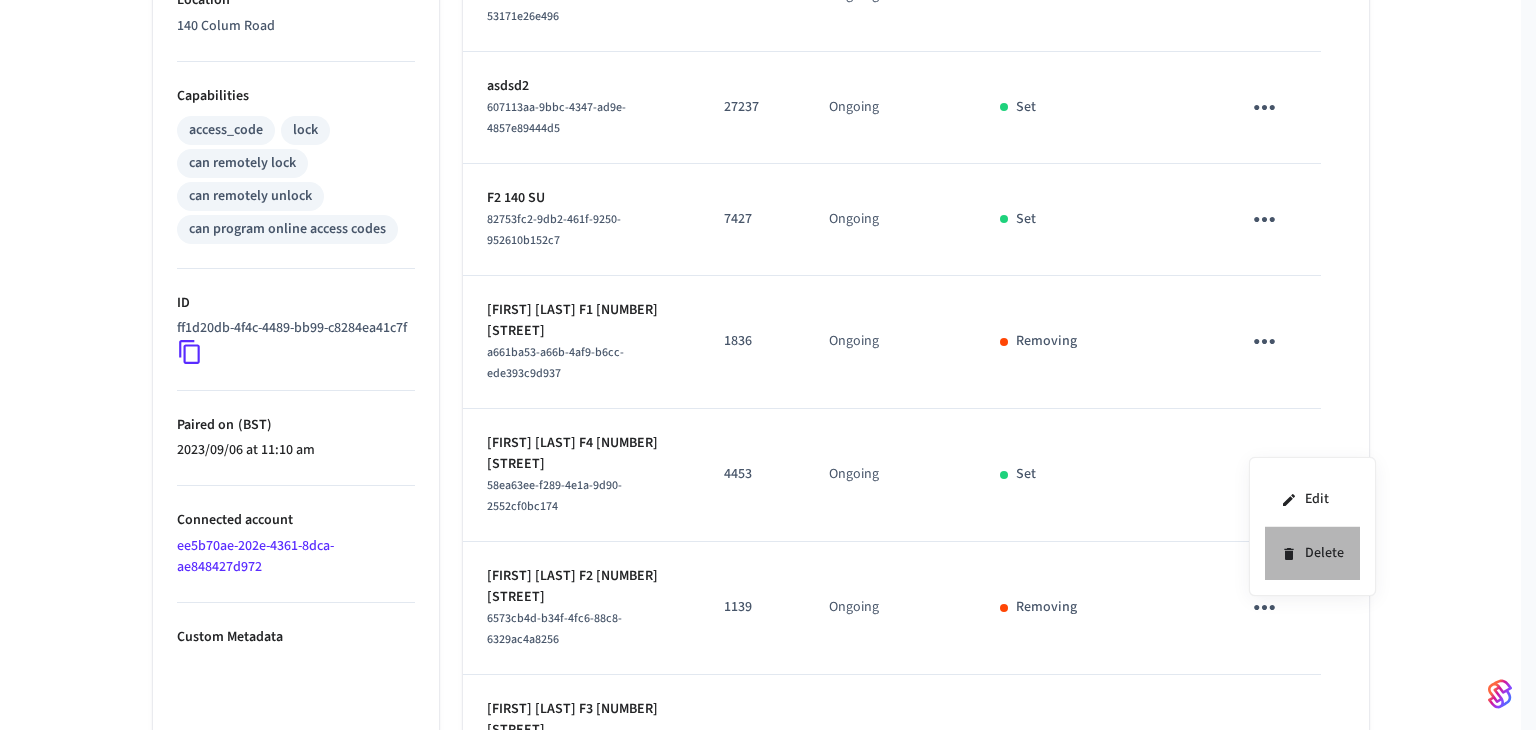 click on "Delete" at bounding box center [1312, 553] 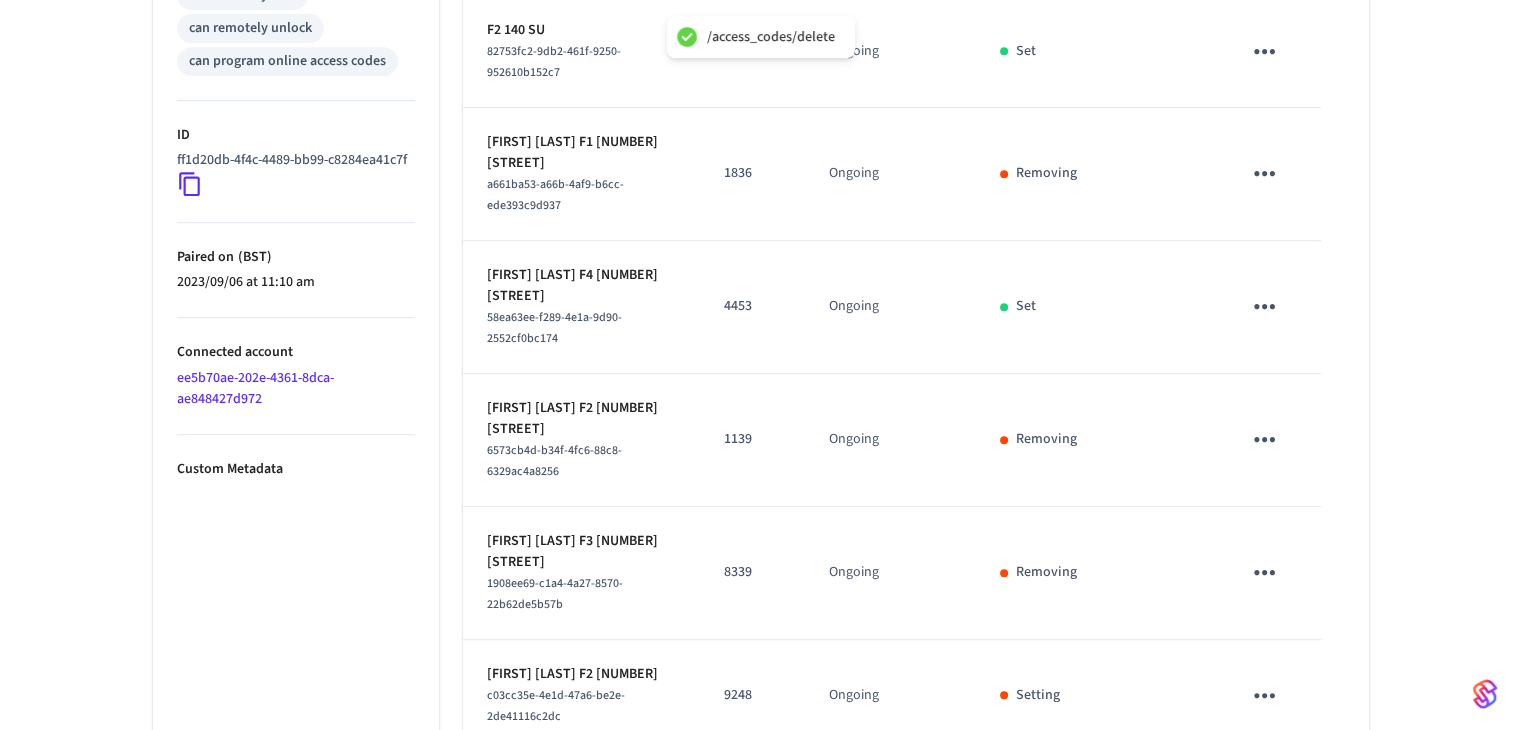 scroll, scrollTop: 952, scrollLeft: 0, axis: vertical 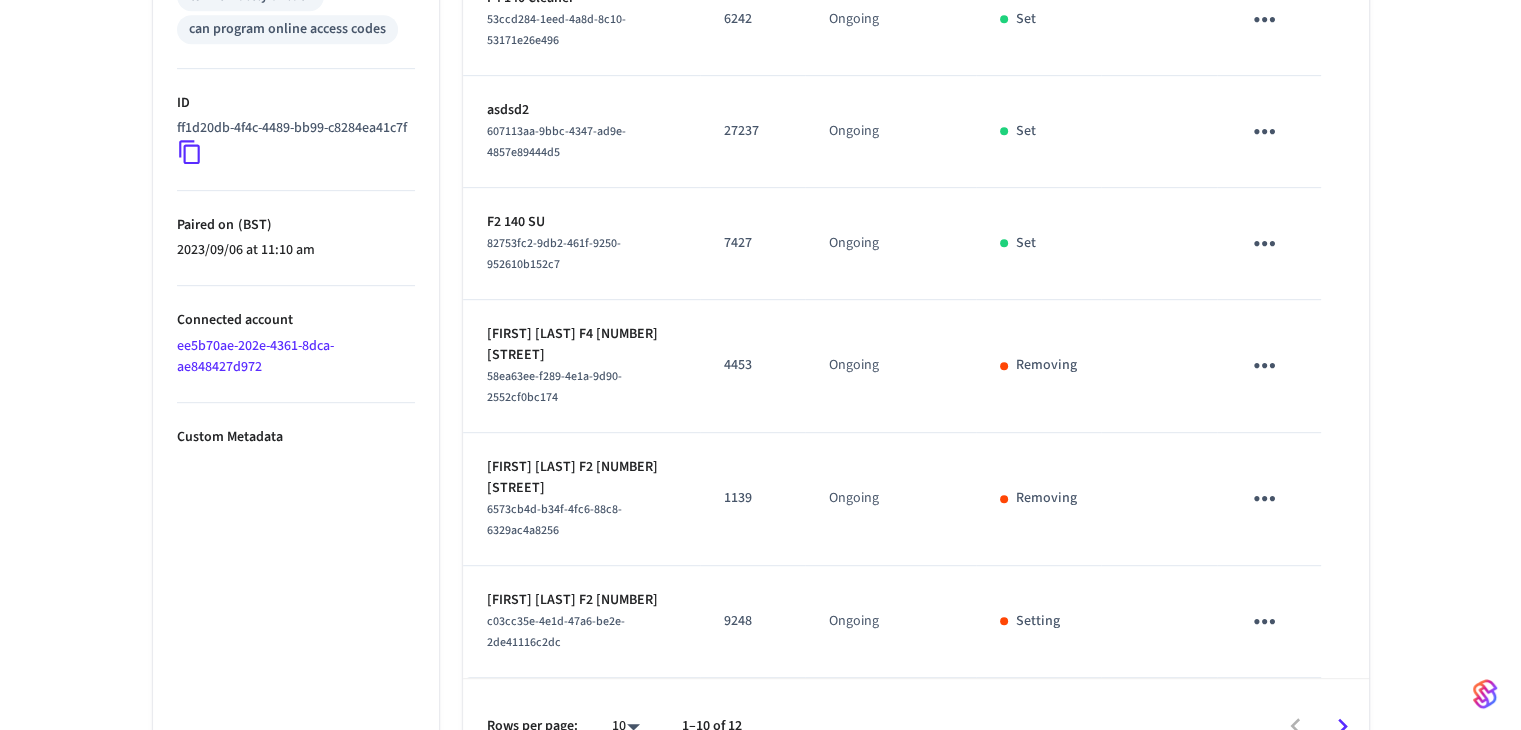 click on "Main Door [NUMBER] ​ ​ Add Access Code Properties Type Yale Status Online Battery 90% Lock Status Locked Location [NUMBER] [STREET] Capabilities access_code lock can remotely lock can remotely unlock can program online access codes ID ff1d20db-4f4c-4489-bb99-c8284ea41c7f Paired on ( BST ) [DATE] at [TIME] Connected account ee5b70ae-202e-4361-8dca-ae848427d972 Custom Metadata Events Access Codes Actions Name Code Time Frame (BST) Status Details Test 65ca7596-3af2-4556-8063-9d815bab3aff 5362 Ongoing Set F3 [NUMBER] Cleaner 66f1625c-ff32-41c5-ac12-26ac456426ff 9347 Ongoing Set F1 [NUMBER] Cleaner e1613dc9-ed5f-4898-8c82-7cfdf4cbfc1c 2659 Ongoing Set F2 [NUMBER] Cleaner 3d9df026-d647-40c5-92c2-8b965520d0a8 0829 Ongoing Set F4 [NUMBER] Cleaner 53ccd284-1eed-4a8d-8c10-53171e26e496 6242 Ongoing Set asdsd2 607113aa-9bbc-4347-ad9e-4857e89444d5 27237 Ongoing Set F2 [NUMBER] SU 82753fc2-9db2-461f-9250-952610b152c7 7427 Ongoing Set Harriet Way F4 [NUMBER] Colum 58ea63ee-f289-4e1a-9d90-2552cf0bc174 4453 Ongoing Removing James Joynt F2 [NUMBER] Colum" at bounding box center (760, -15) 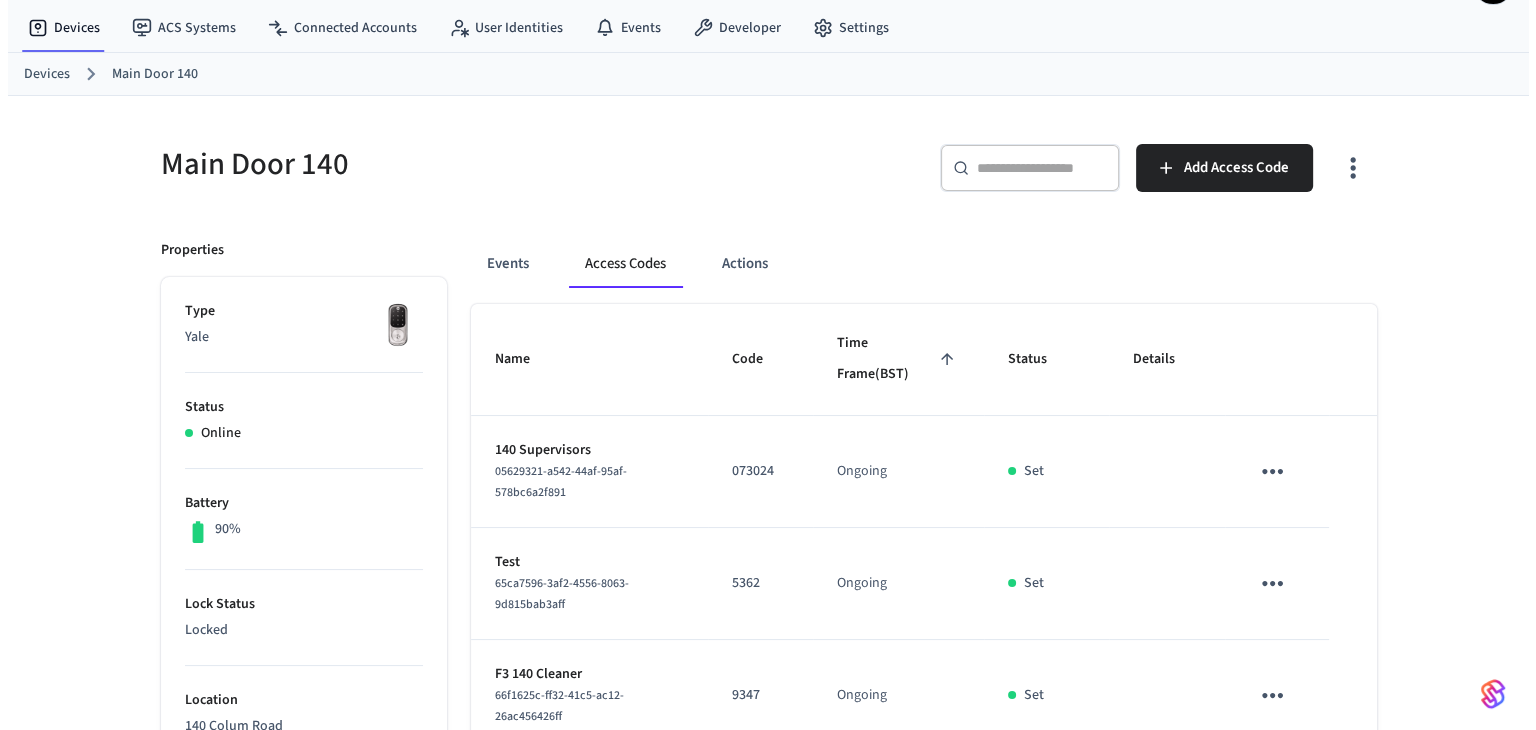scroll, scrollTop: 0, scrollLeft: 0, axis: both 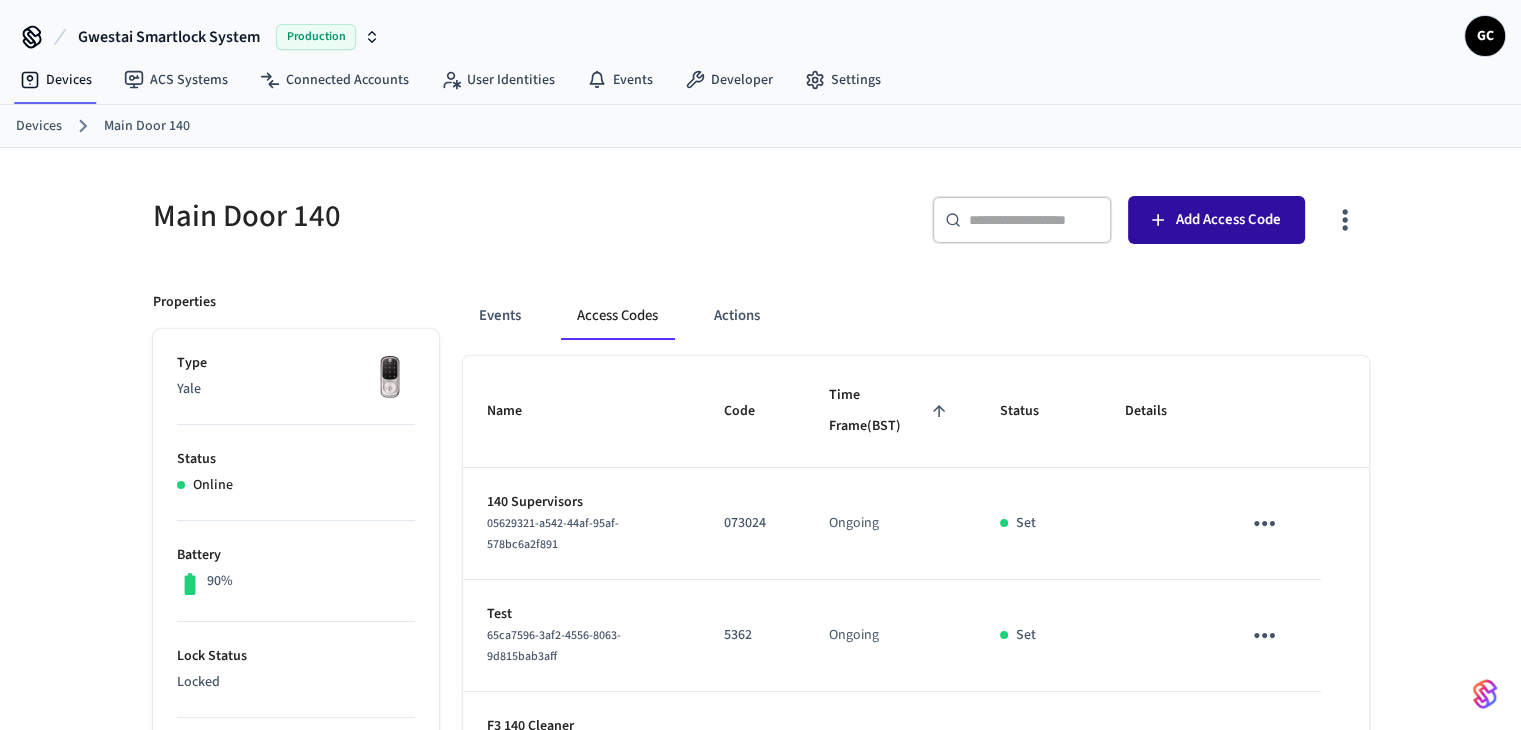 click on "Add Access Code" at bounding box center [1228, 220] 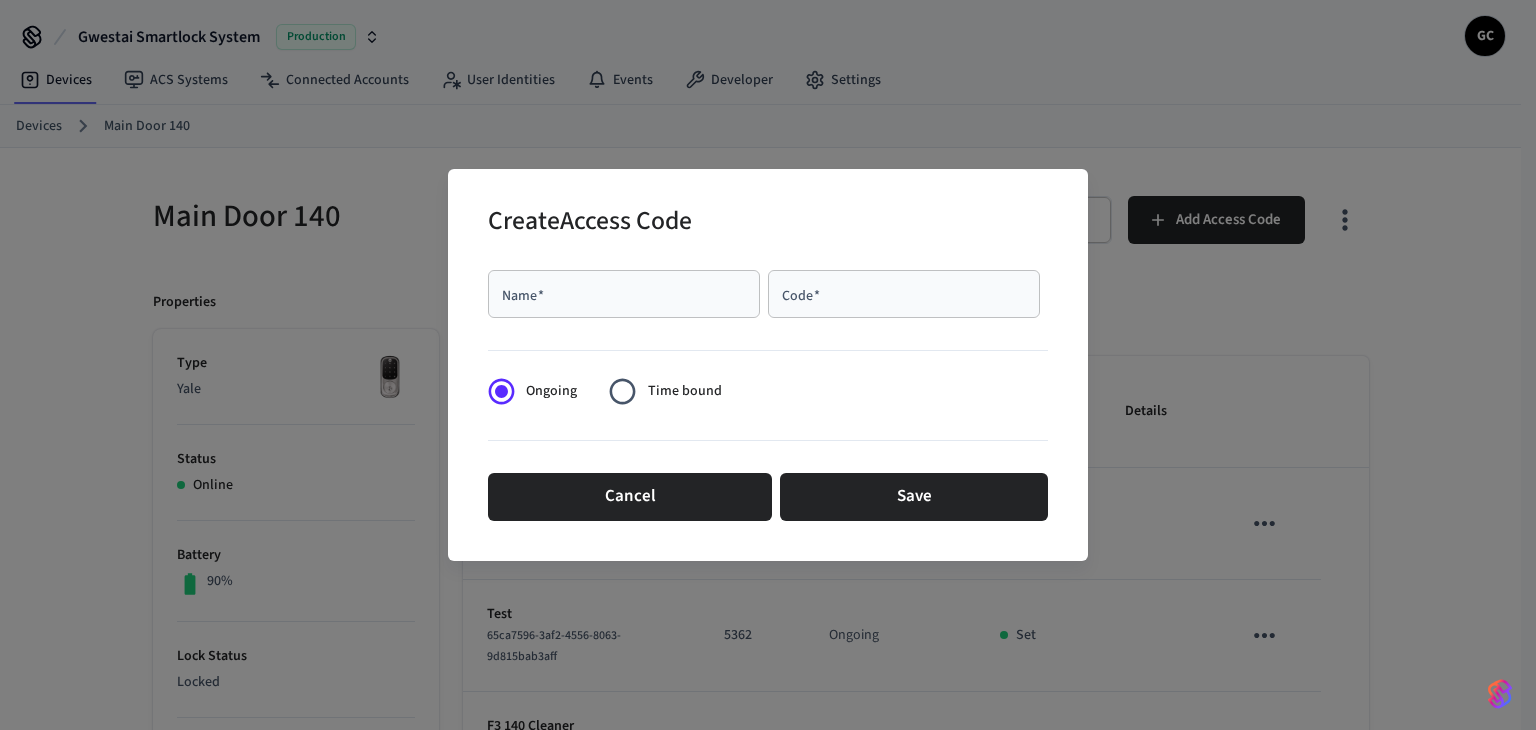 drag, startPoint x: 759, startPoint y: 276, endPoint x: 747, endPoint y: 287, distance: 16.27882 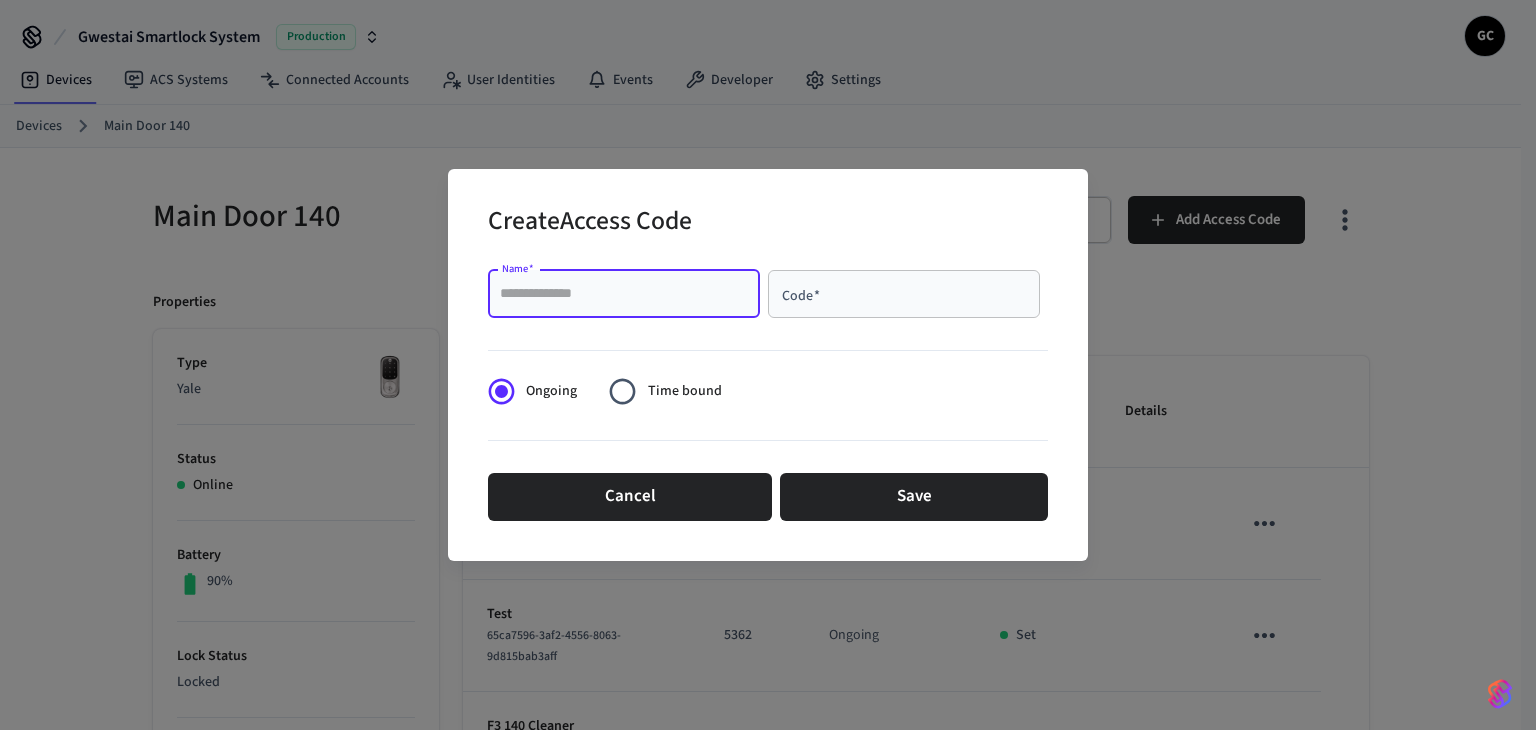 click on "Name   *" at bounding box center [624, 294] 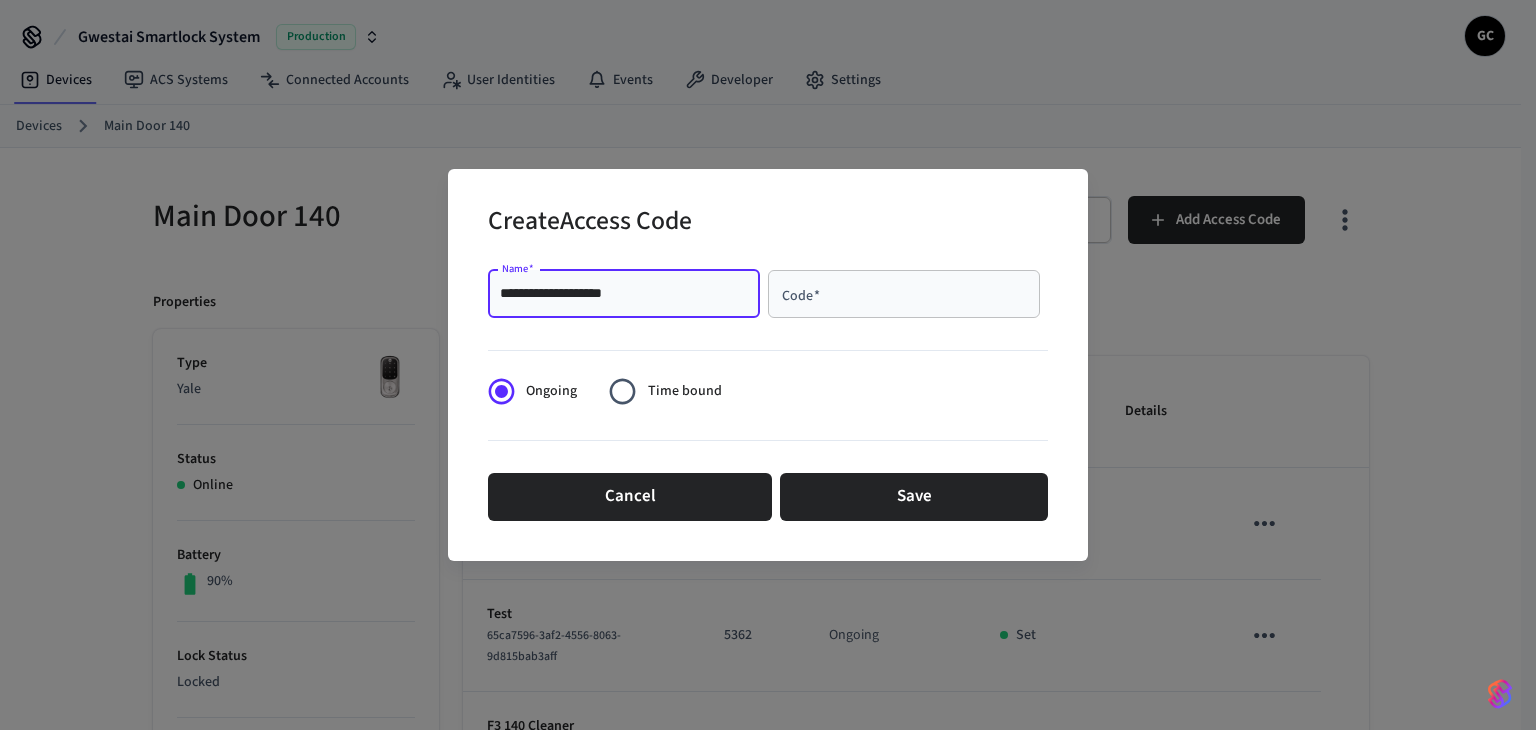 type on "**********" 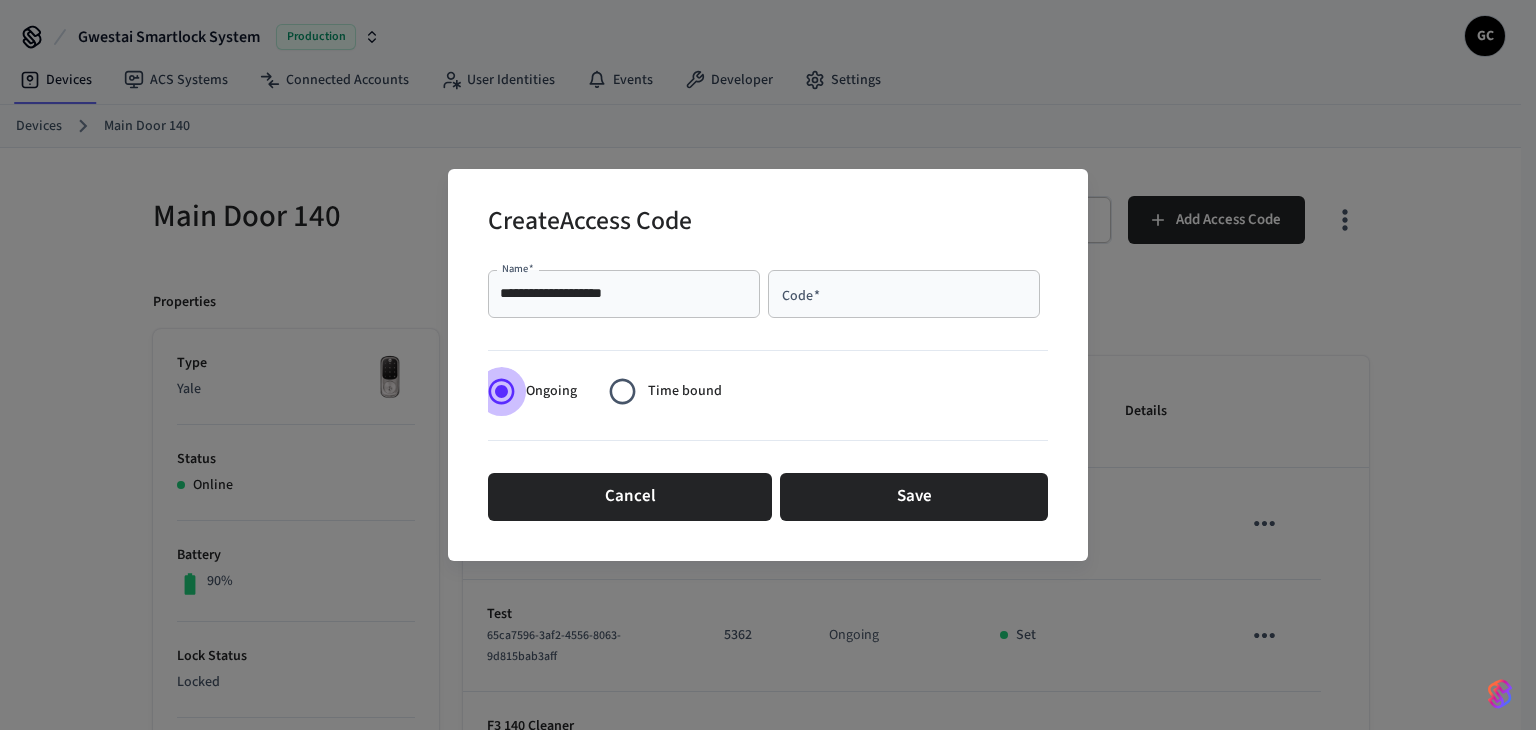 click on "Code   *" at bounding box center (904, 294) 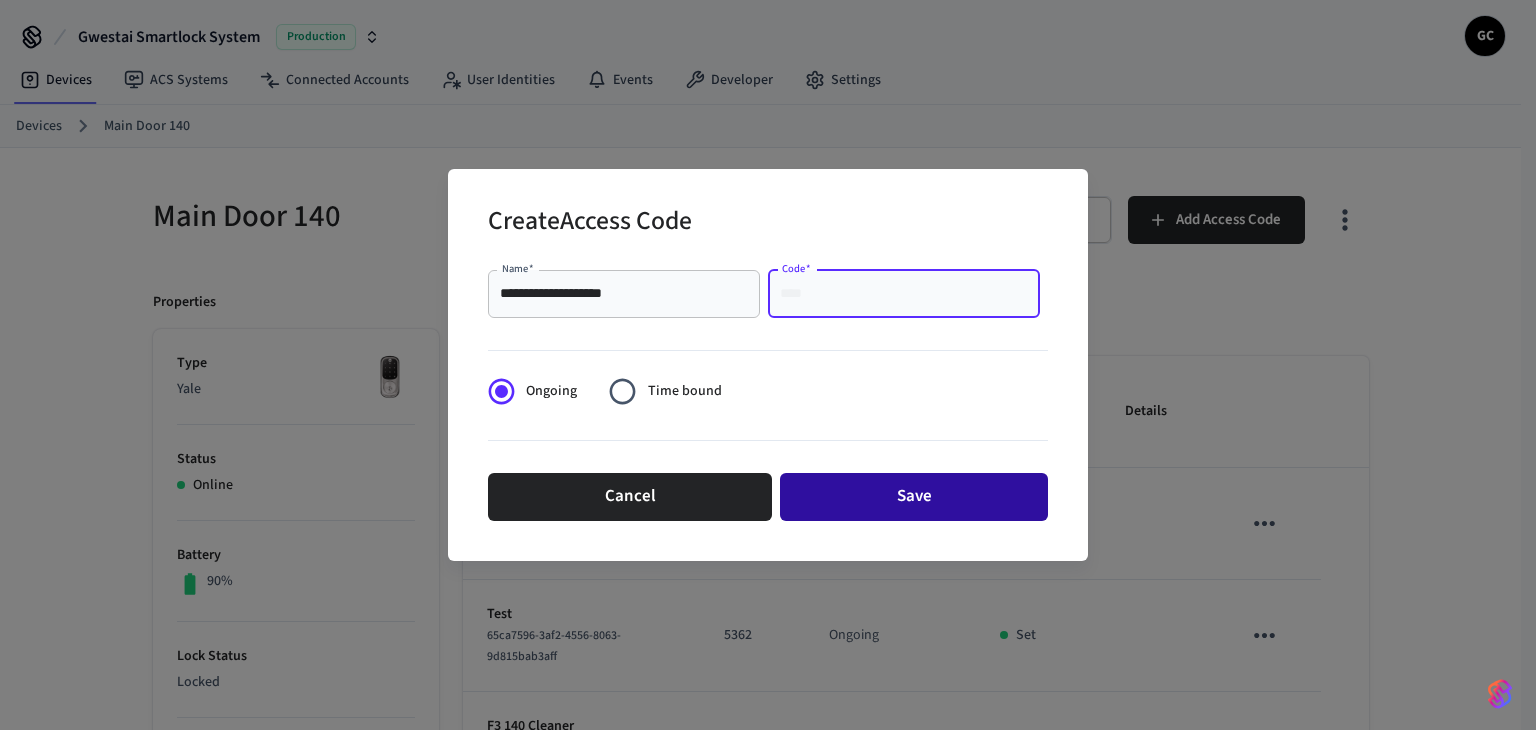 paste on "****" 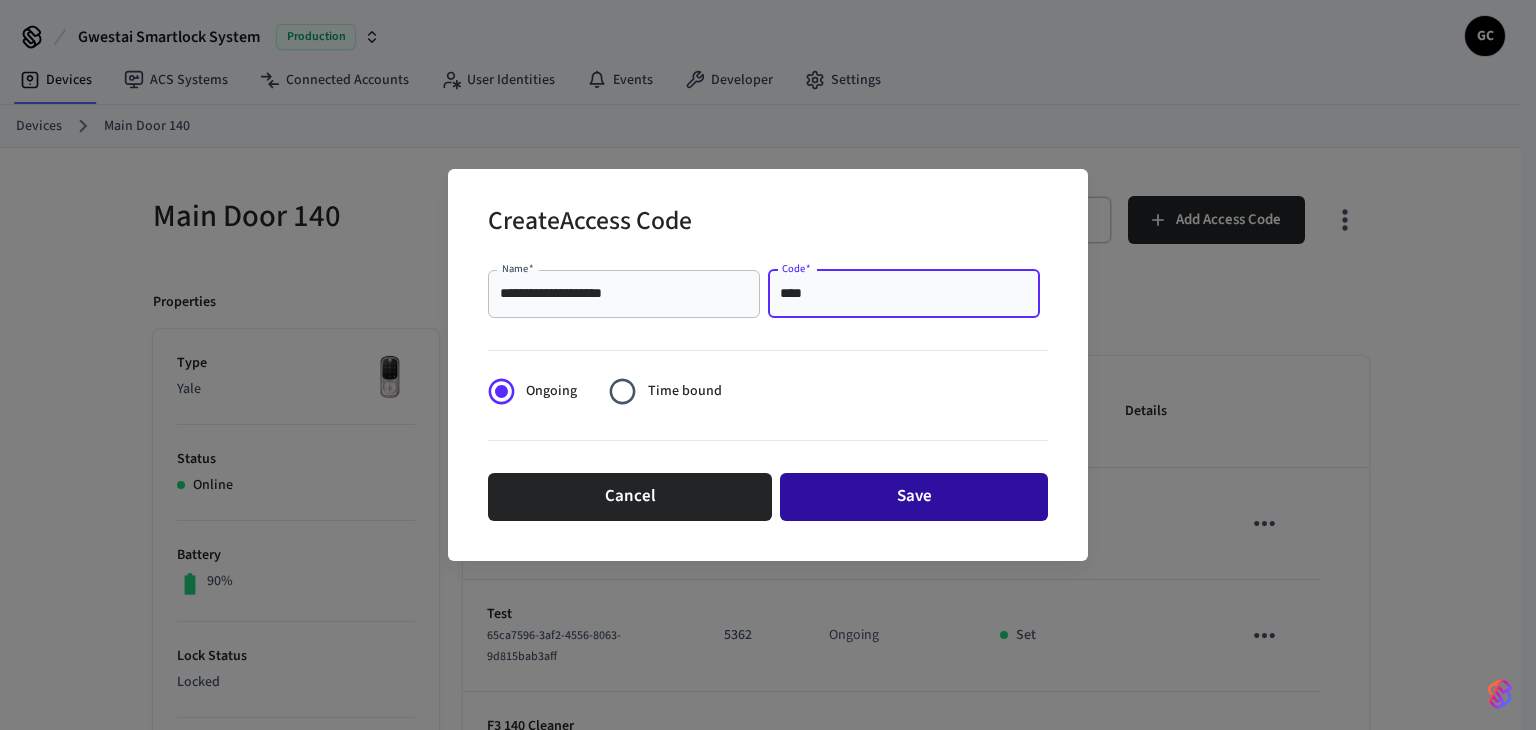 type on "****" 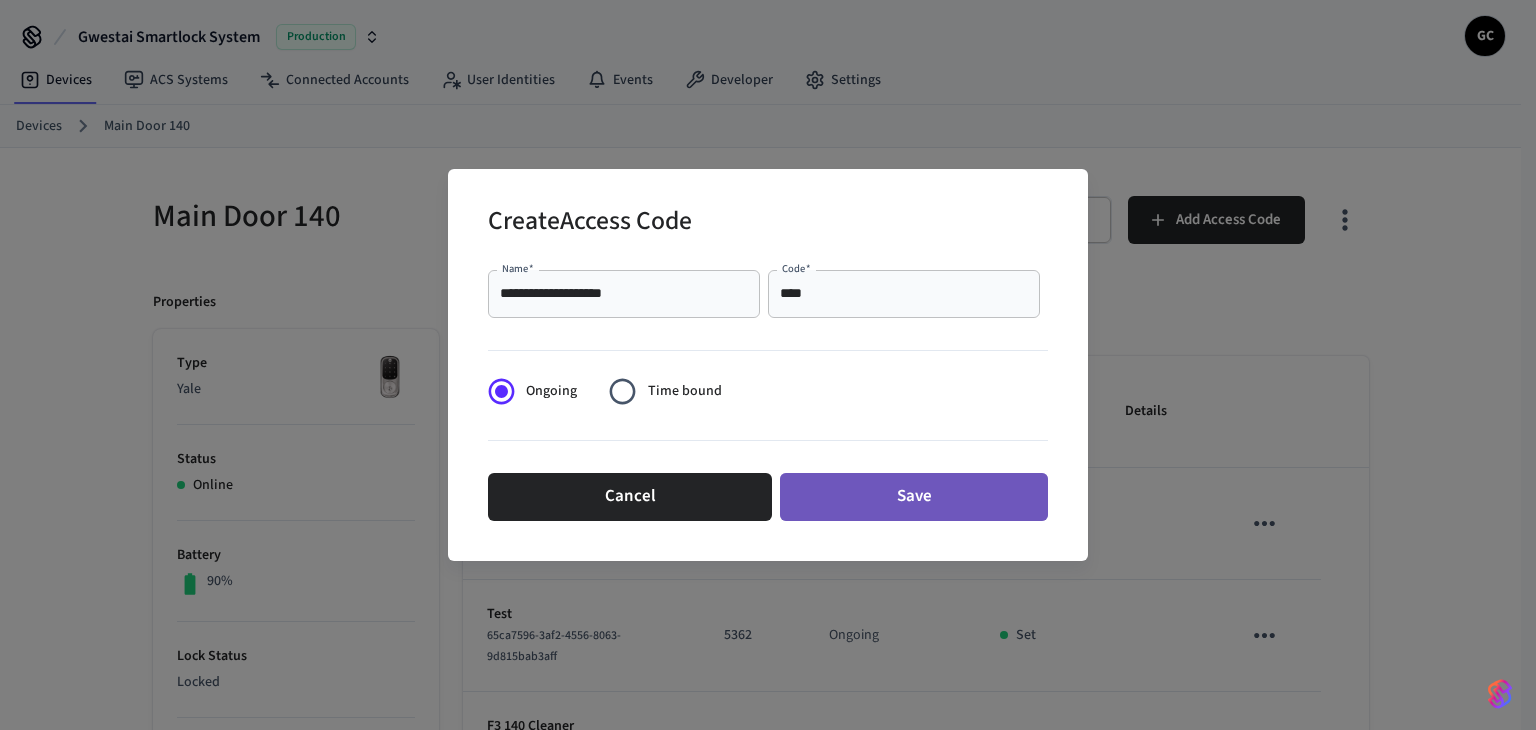 click on "Save" at bounding box center [914, 497] 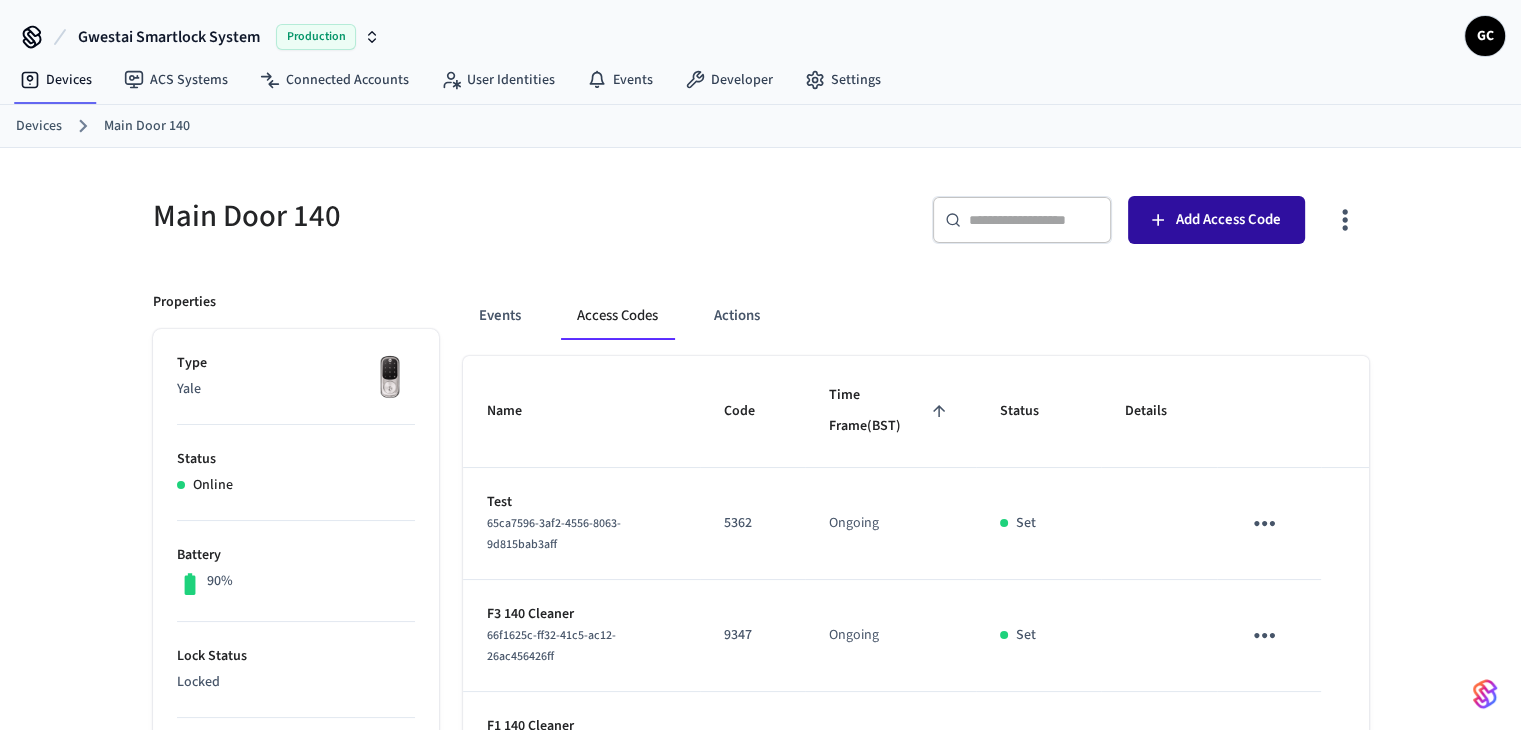 click on "Add Access Code" at bounding box center (1216, 220) 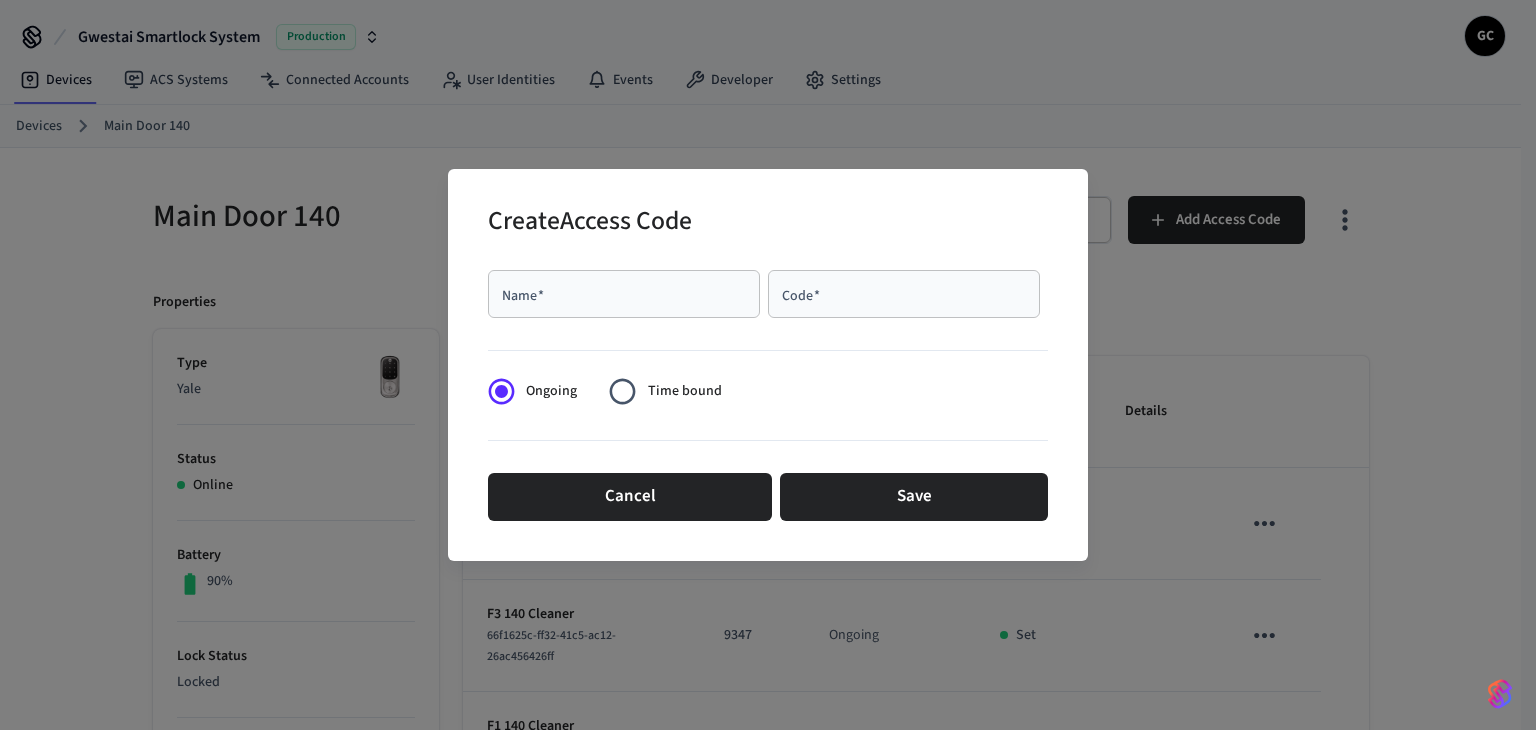 click on "Name   *" at bounding box center (624, 294) 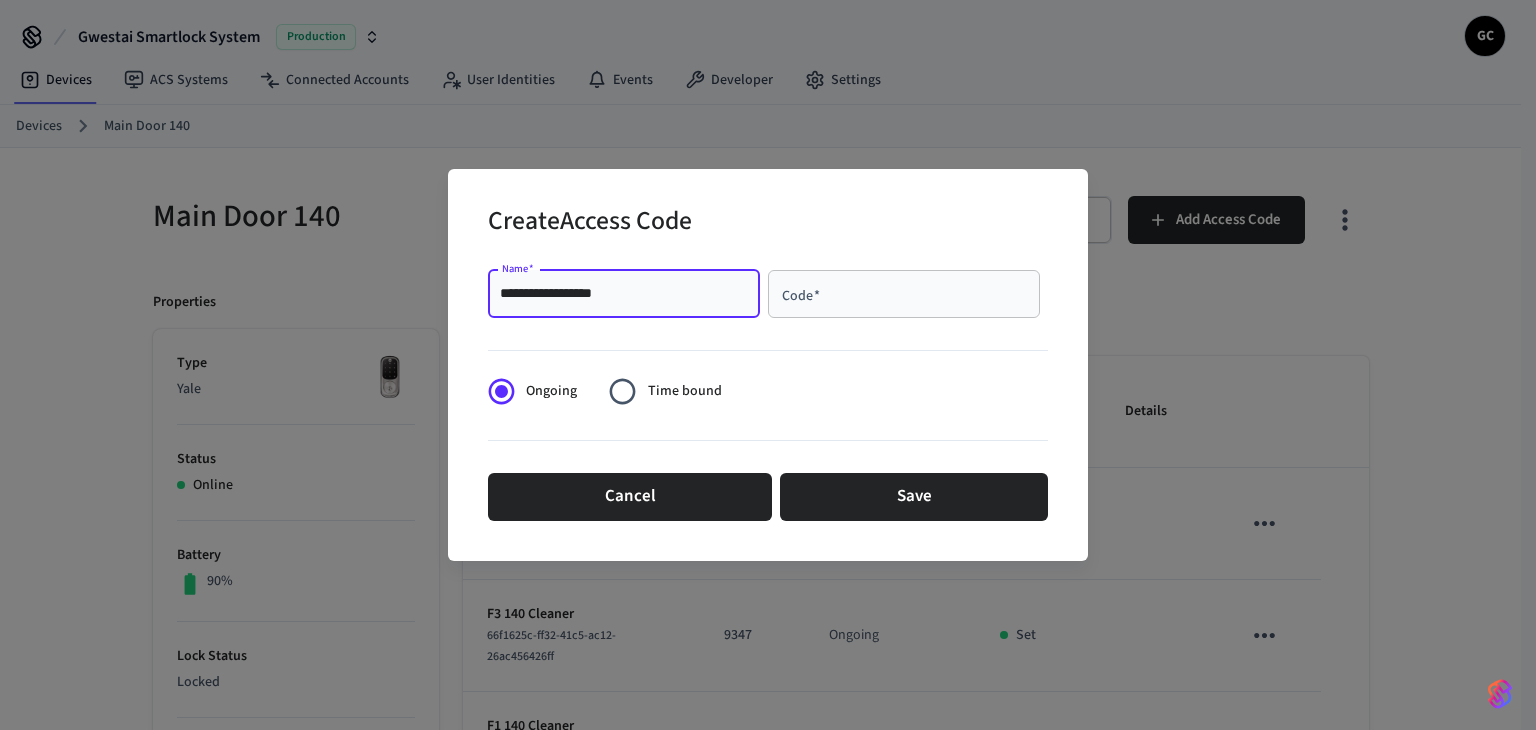 type on "**********" 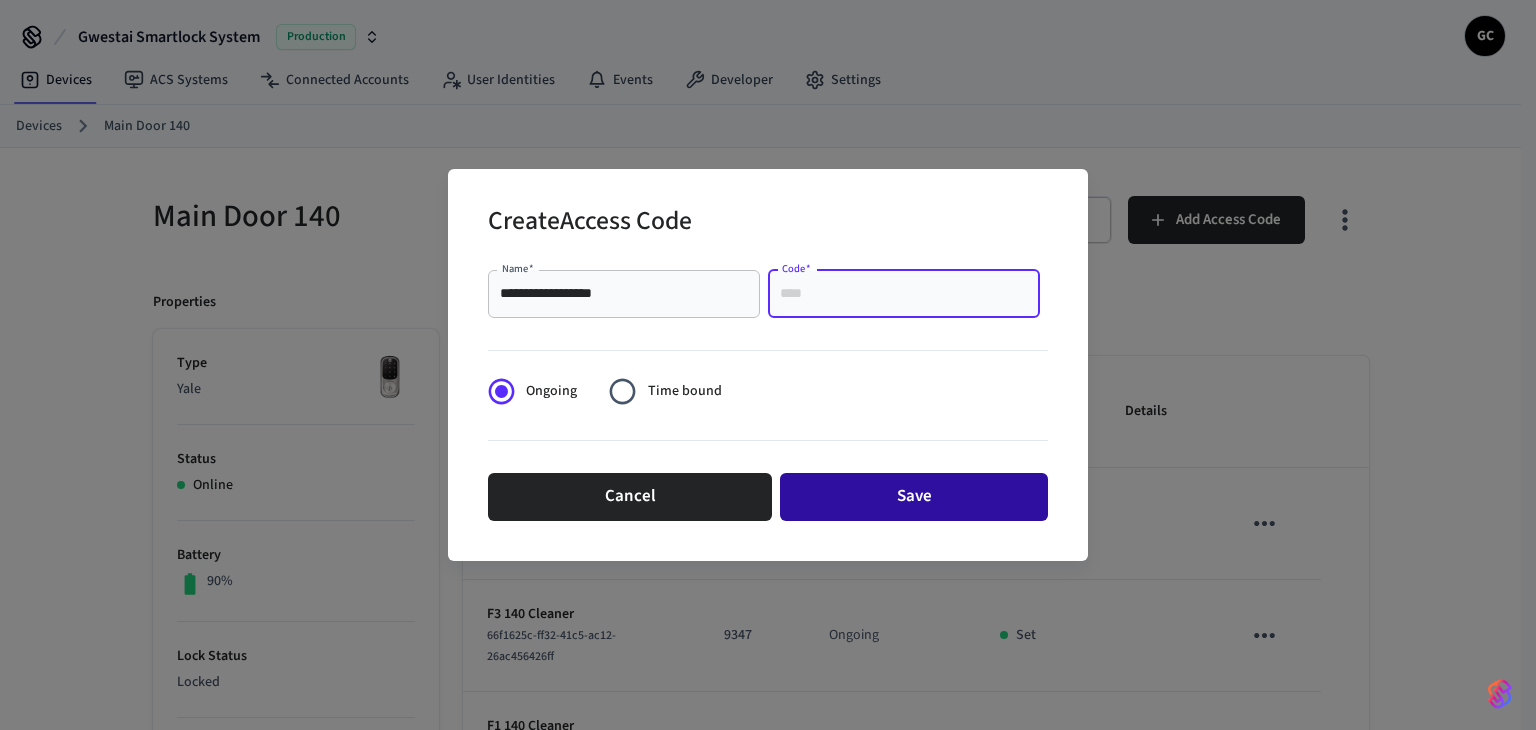 paste on "****" 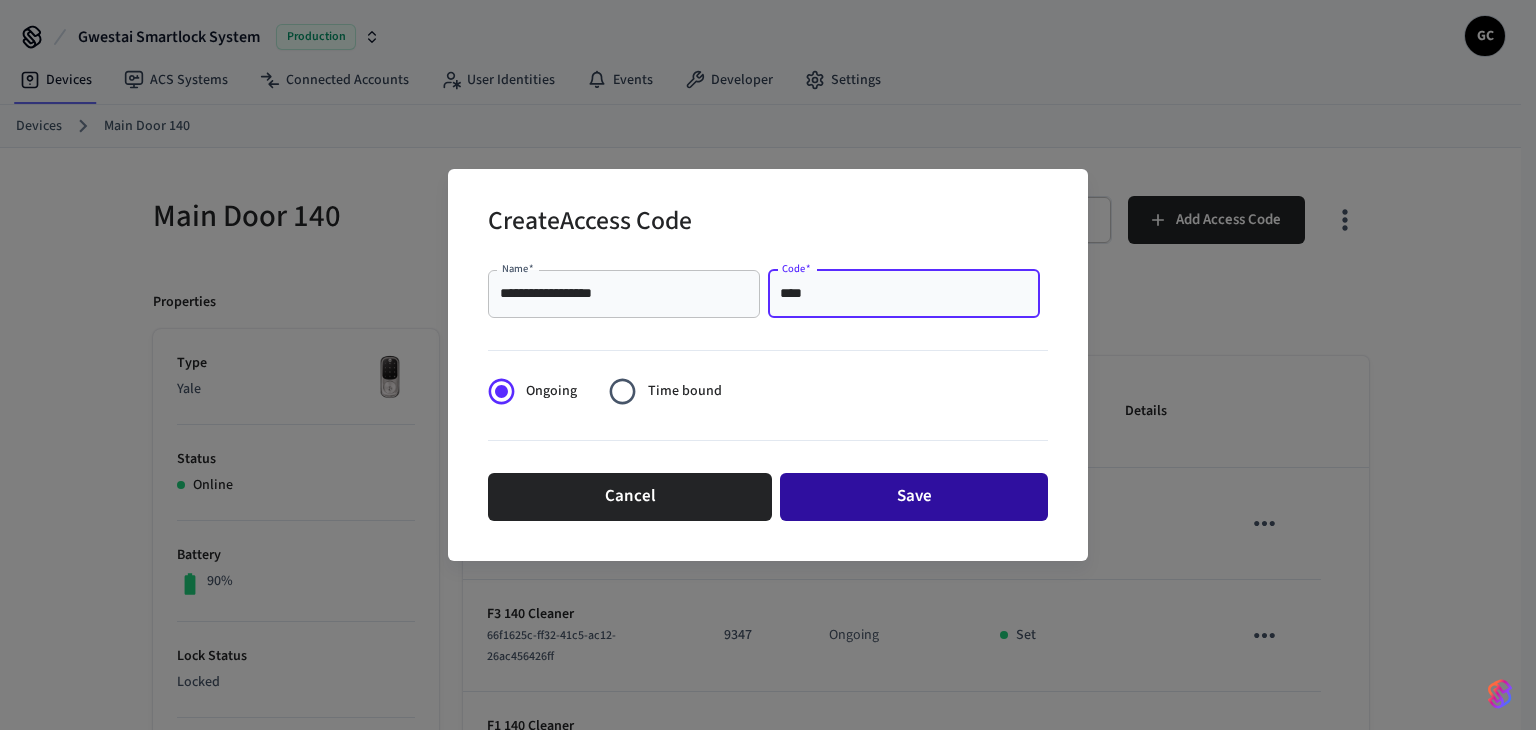type on "****" 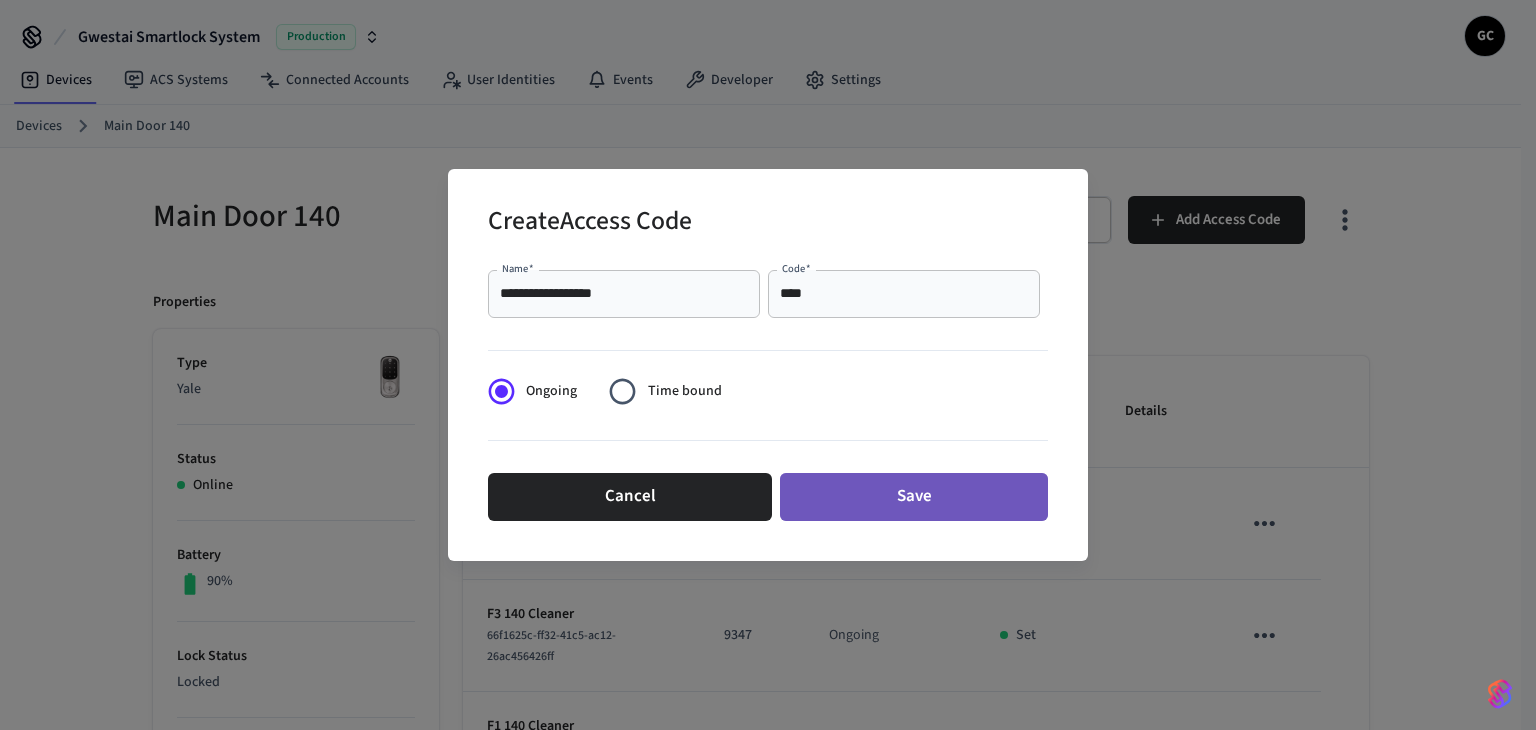 click on "Save" at bounding box center [914, 497] 